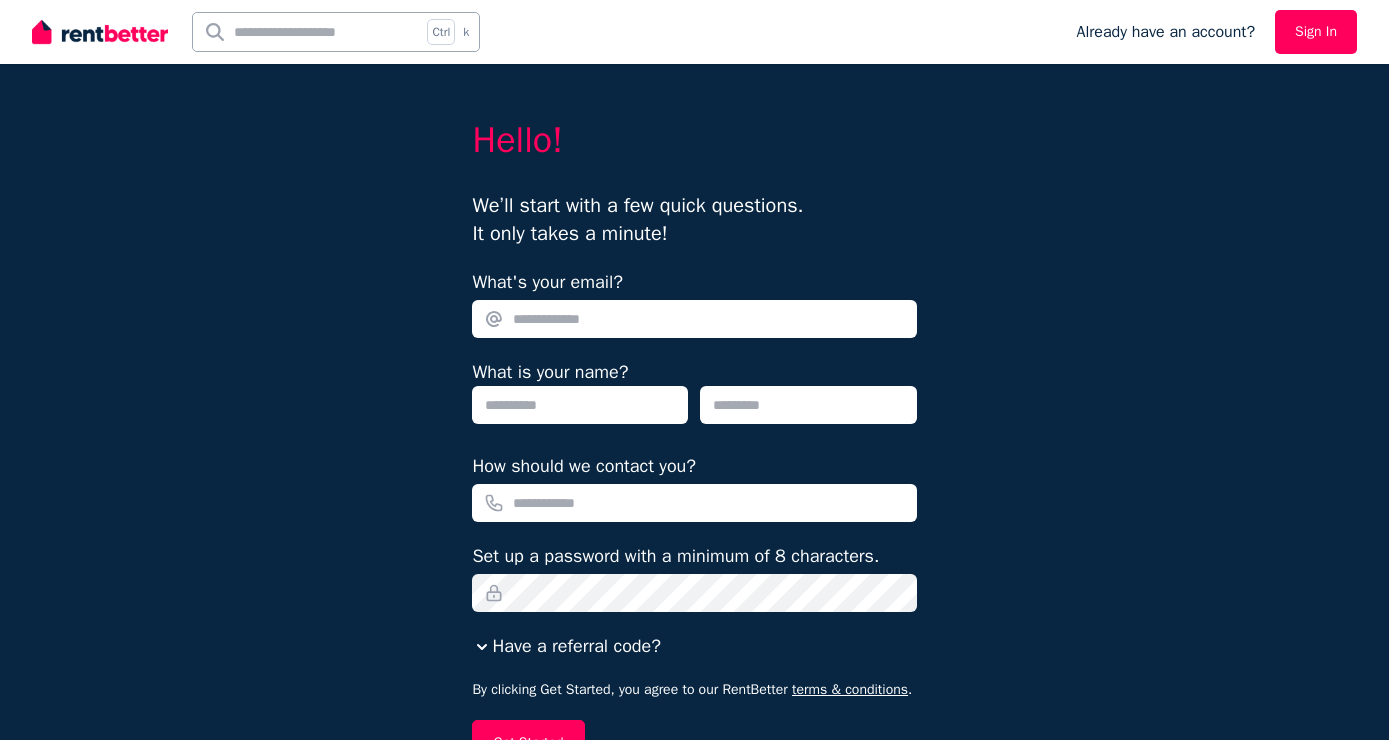 scroll, scrollTop: 0, scrollLeft: 0, axis: both 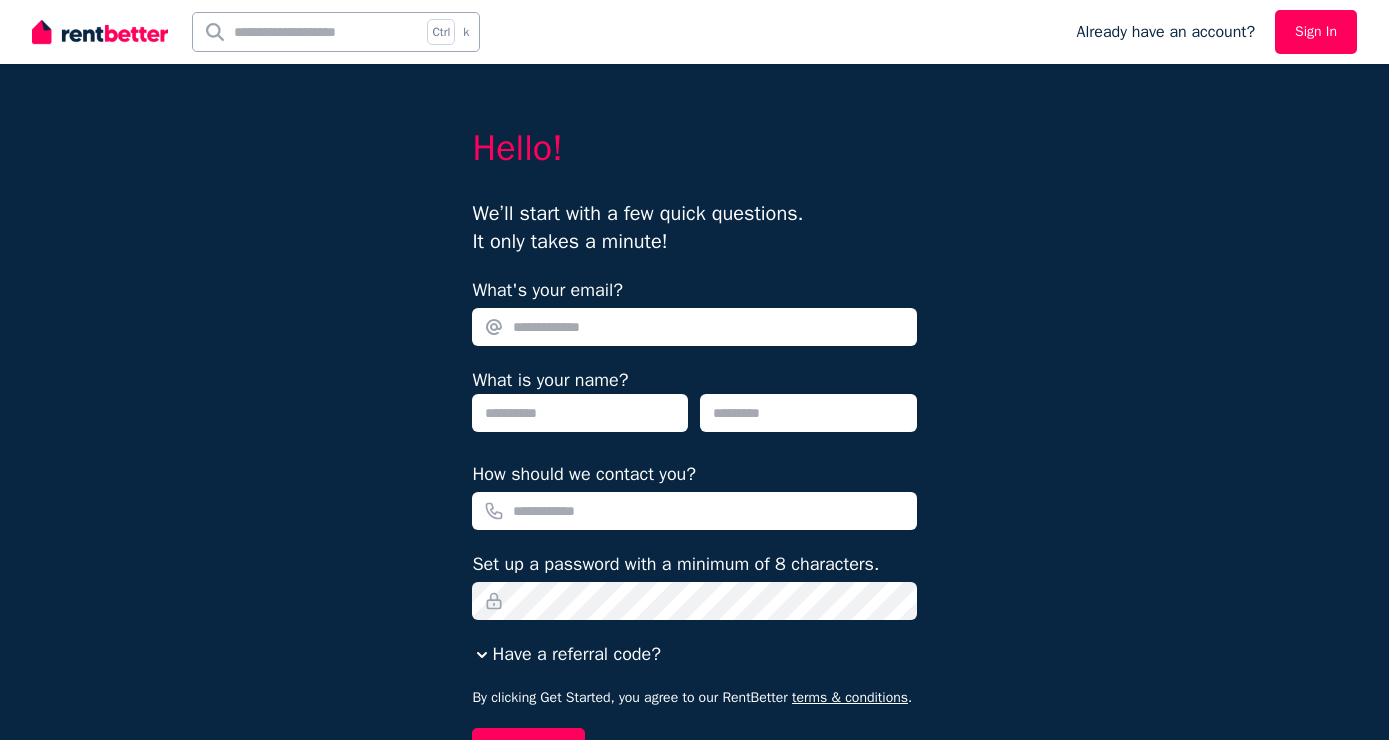click on "What's your email?" at bounding box center [694, 327] 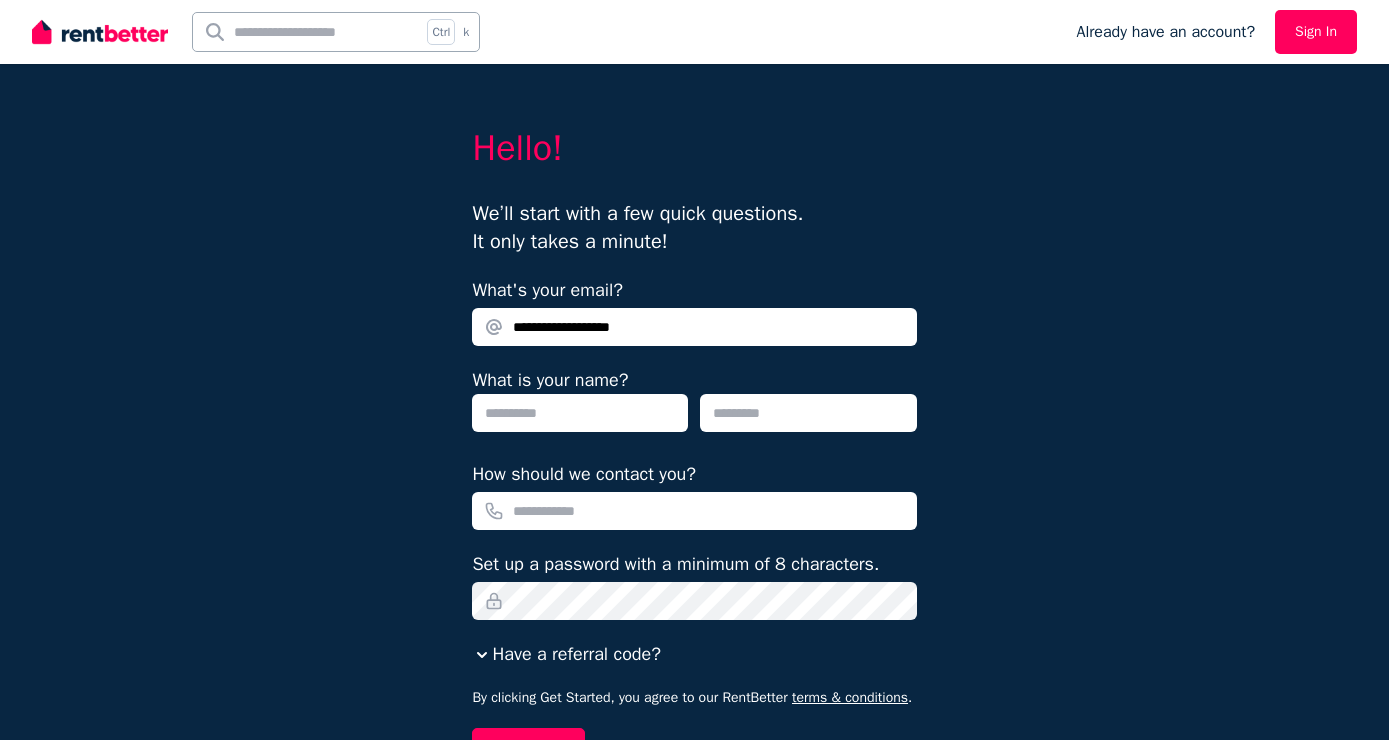 type on "**********" 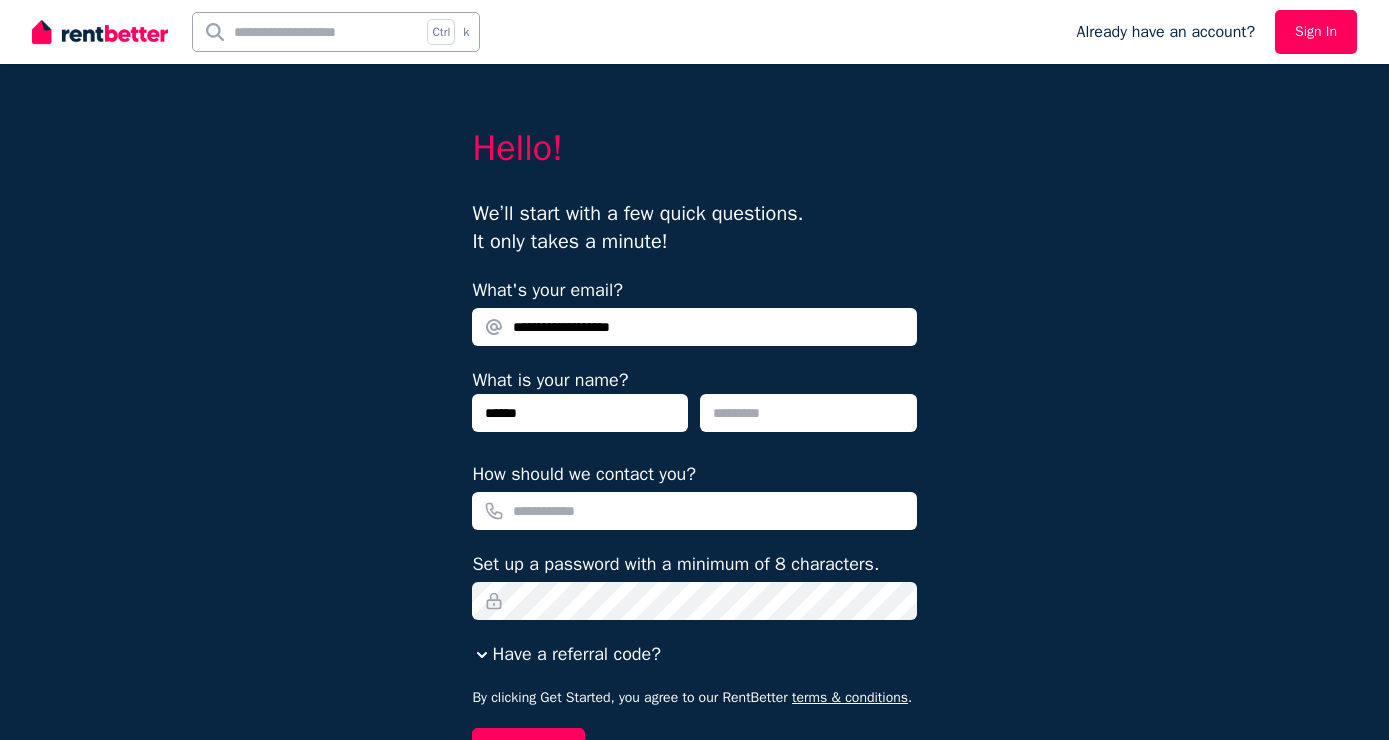 type on "******" 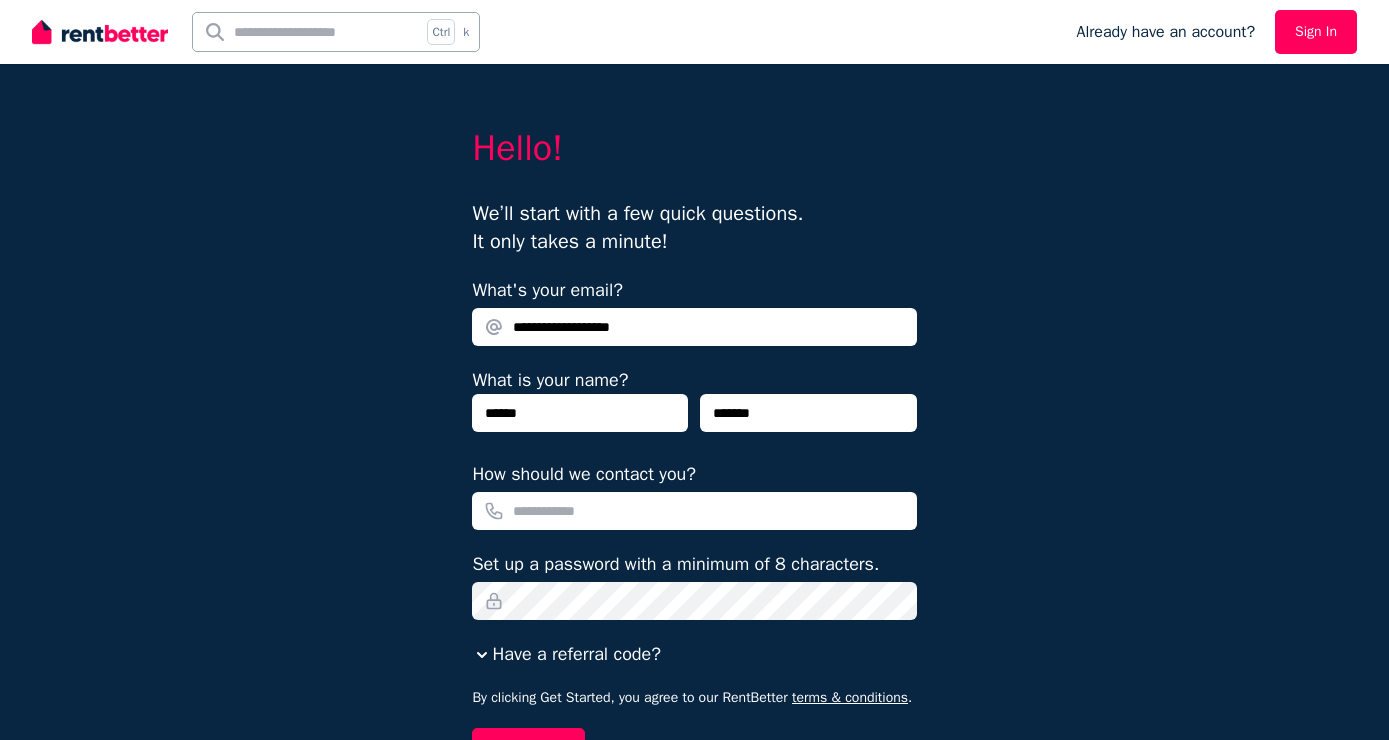 type on "*******" 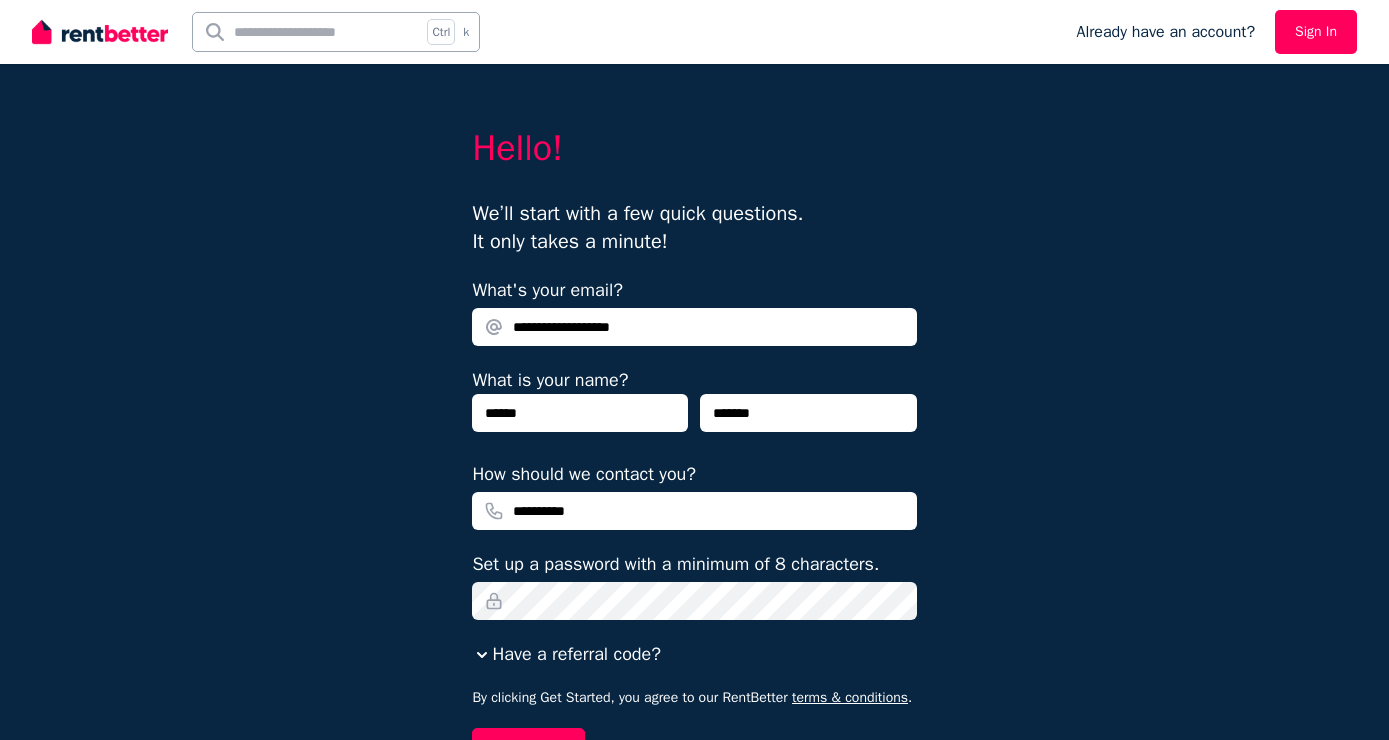 type on "**********" 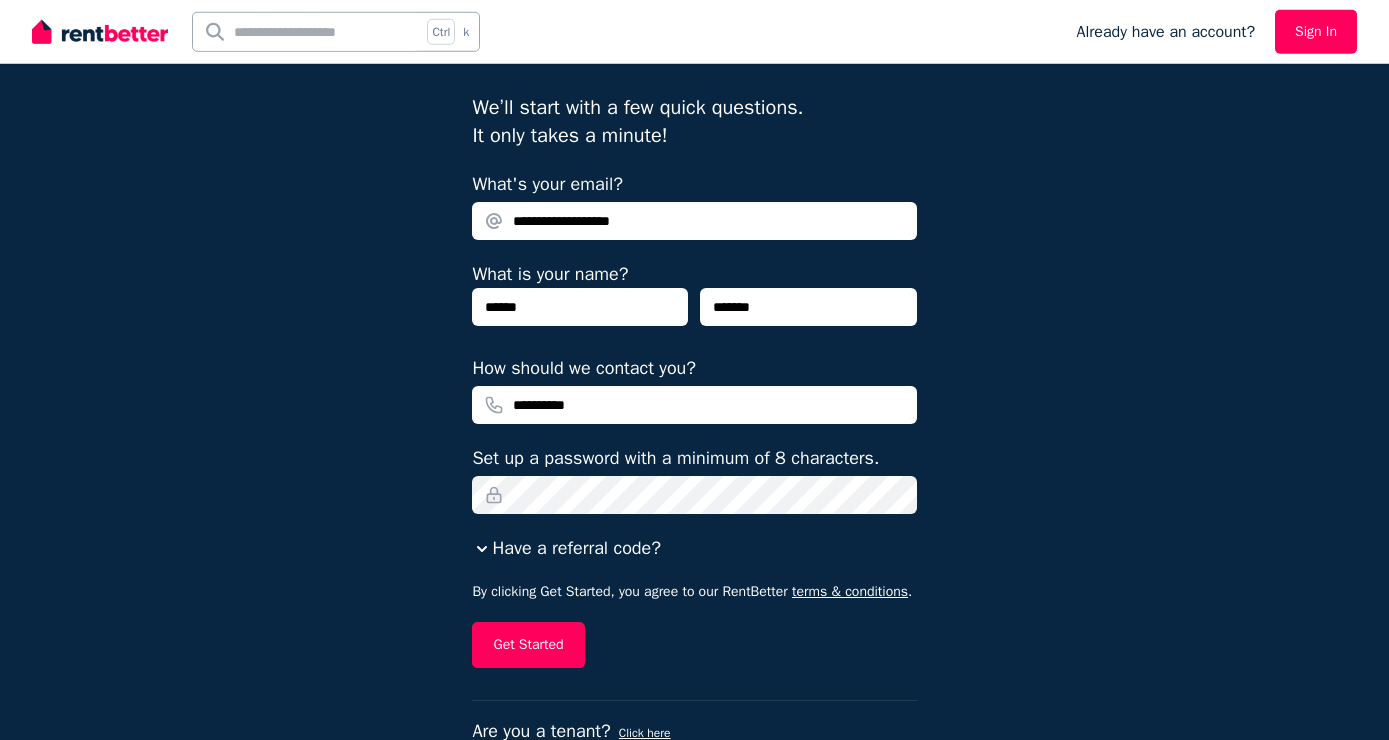 scroll, scrollTop: 159, scrollLeft: 0, axis: vertical 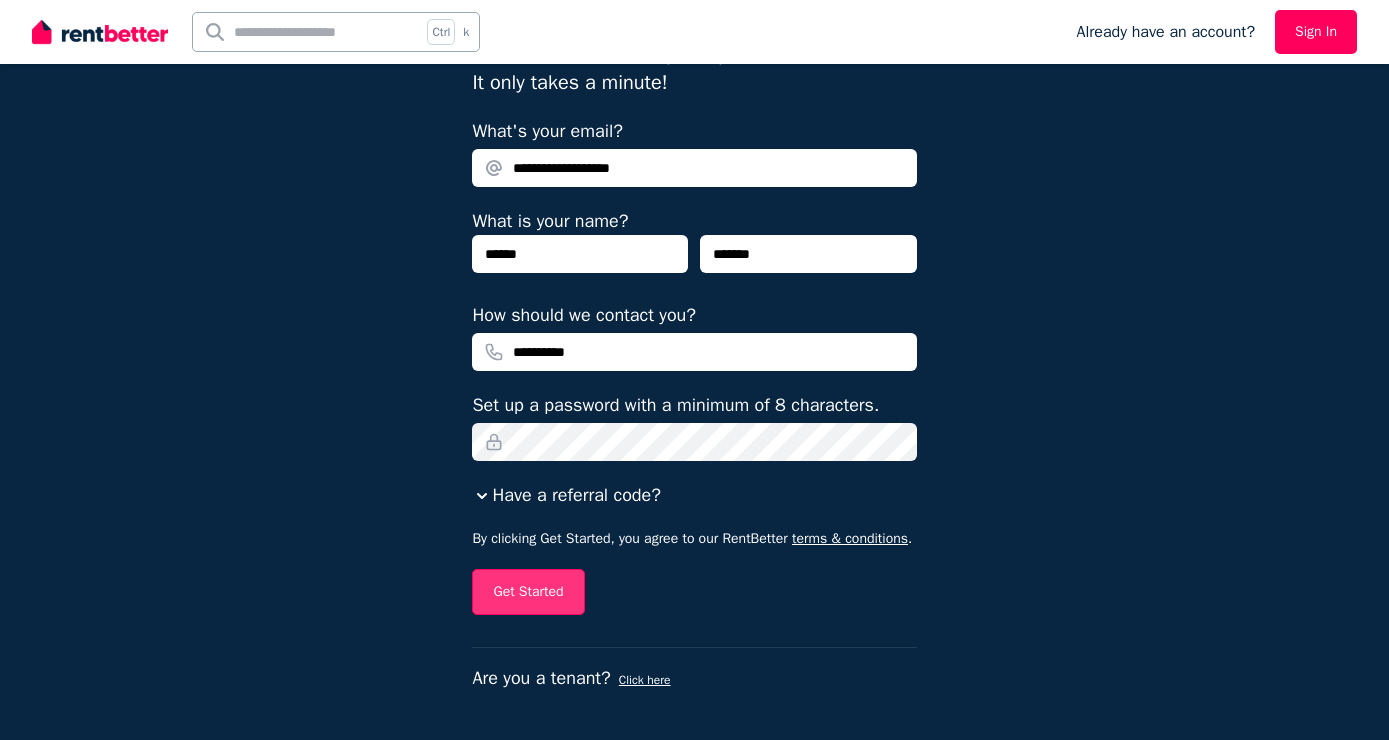 click on "Get Started" at bounding box center [528, 592] 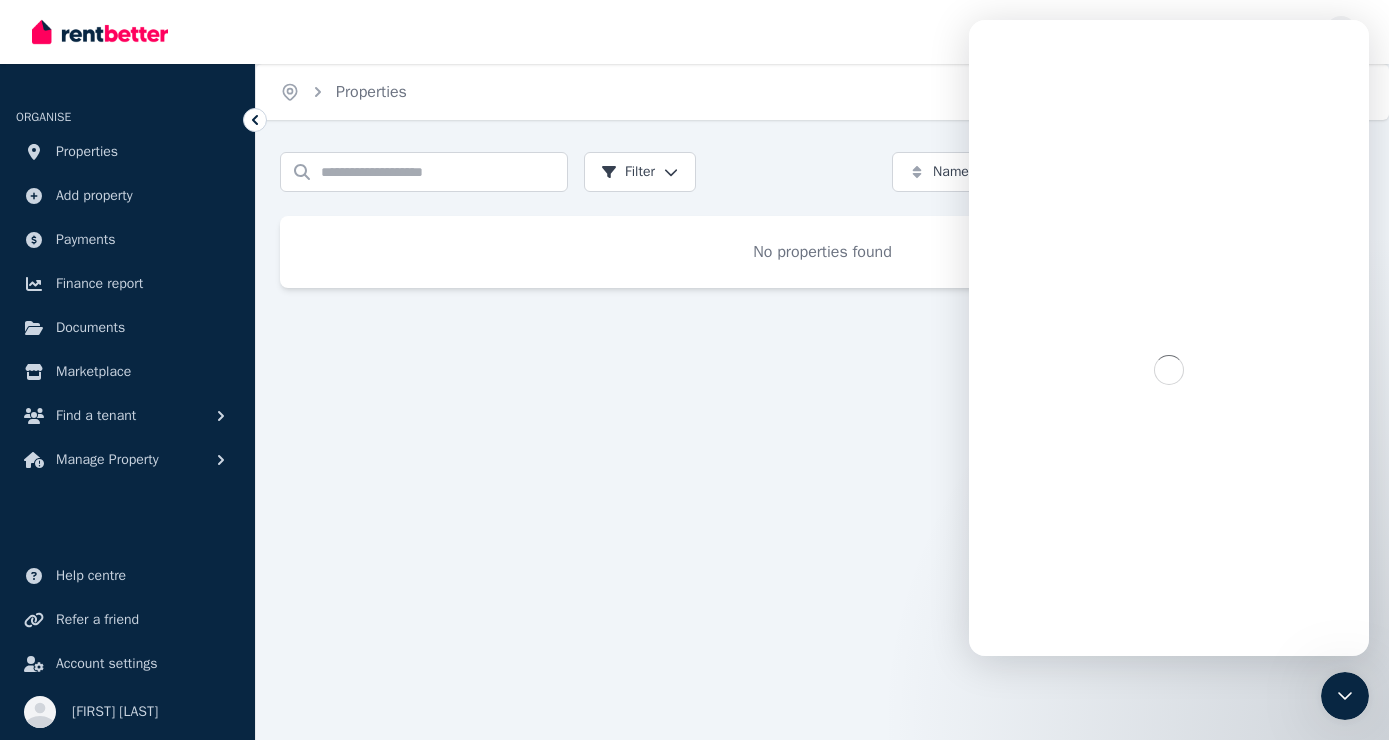 scroll, scrollTop: 0, scrollLeft: 0, axis: both 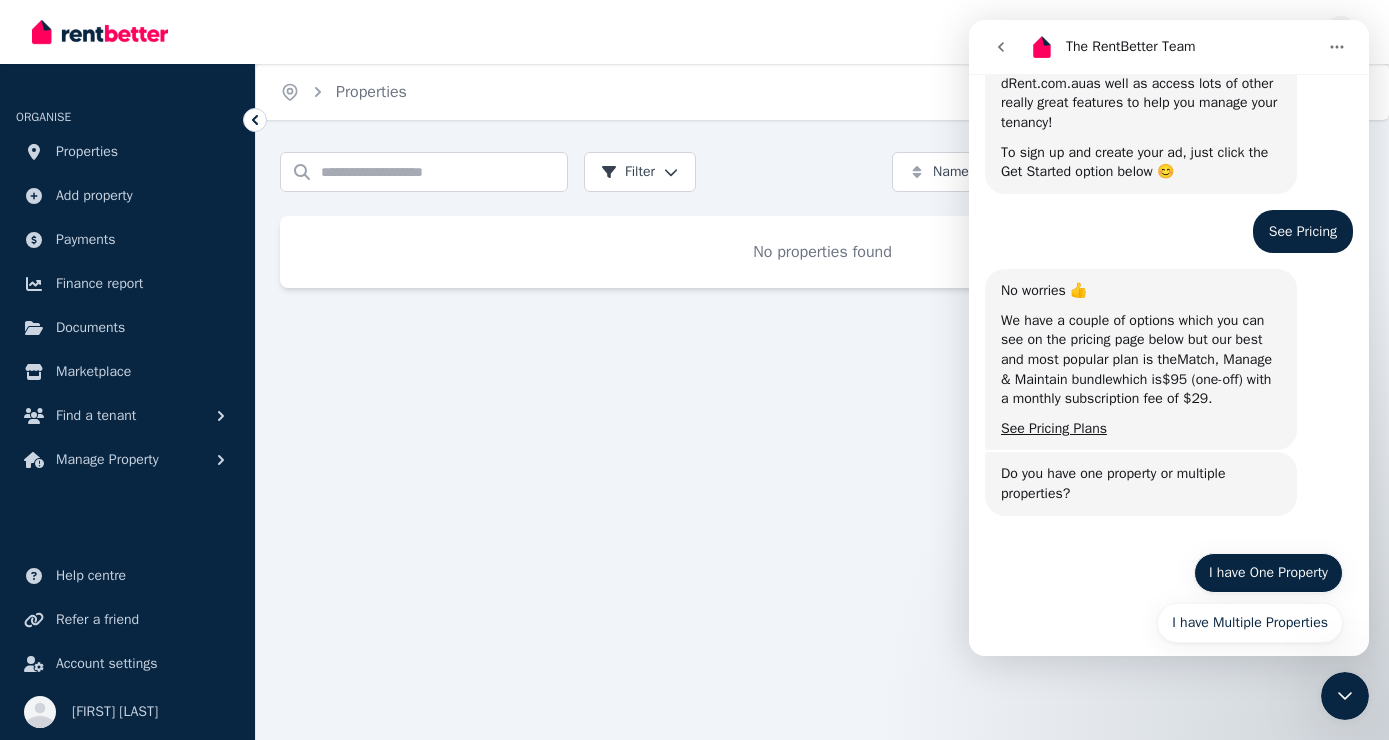 click on "I have One Property" at bounding box center [1268, 573] 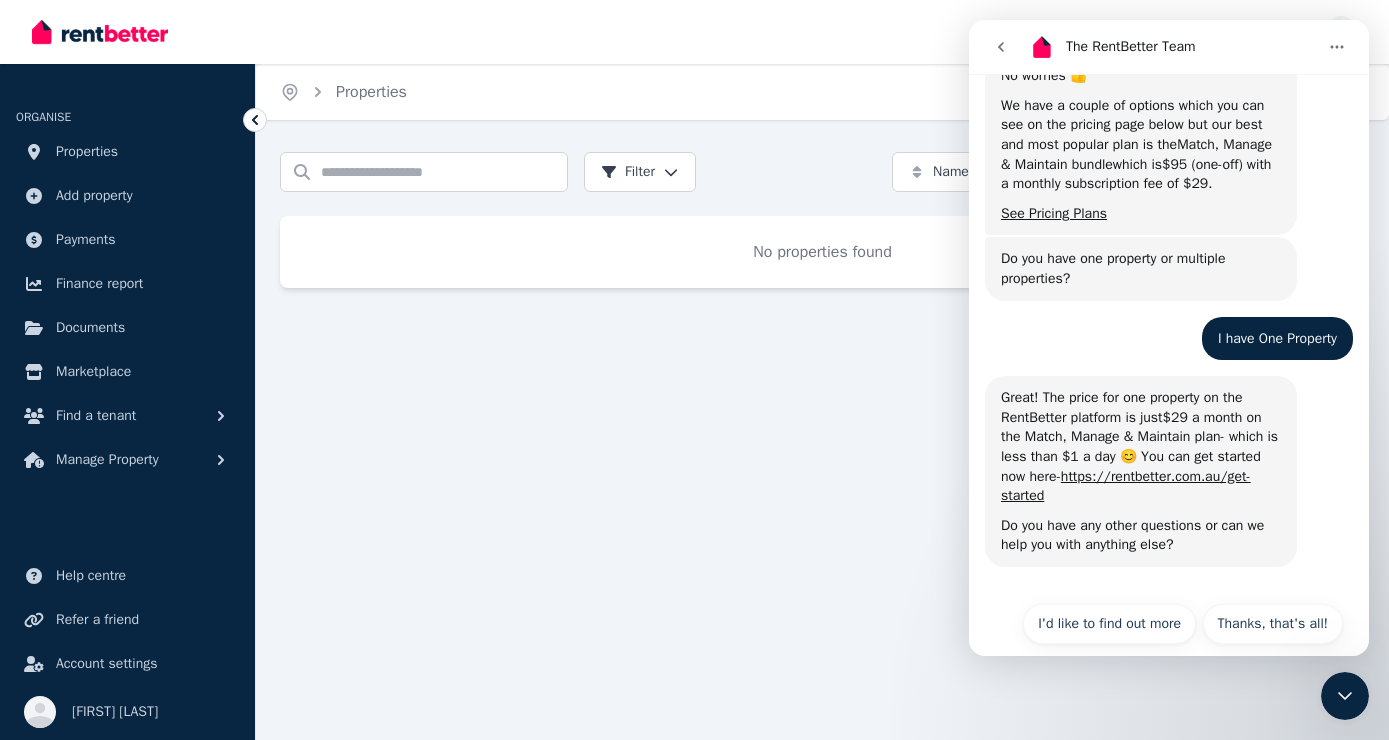 scroll, scrollTop: 737, scrollLeft: 0, axis: vertical 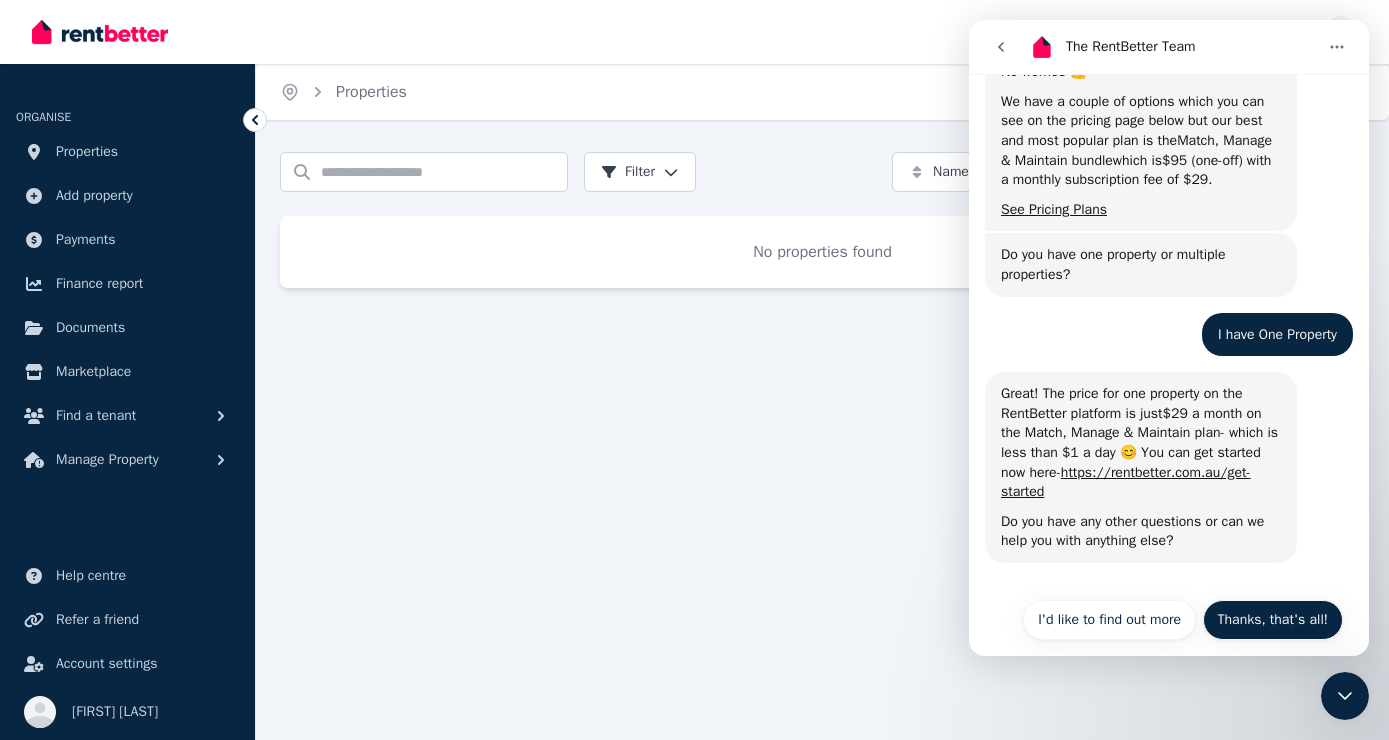 click on "Thanks, that's all!" at bounding box center (1273, 620) 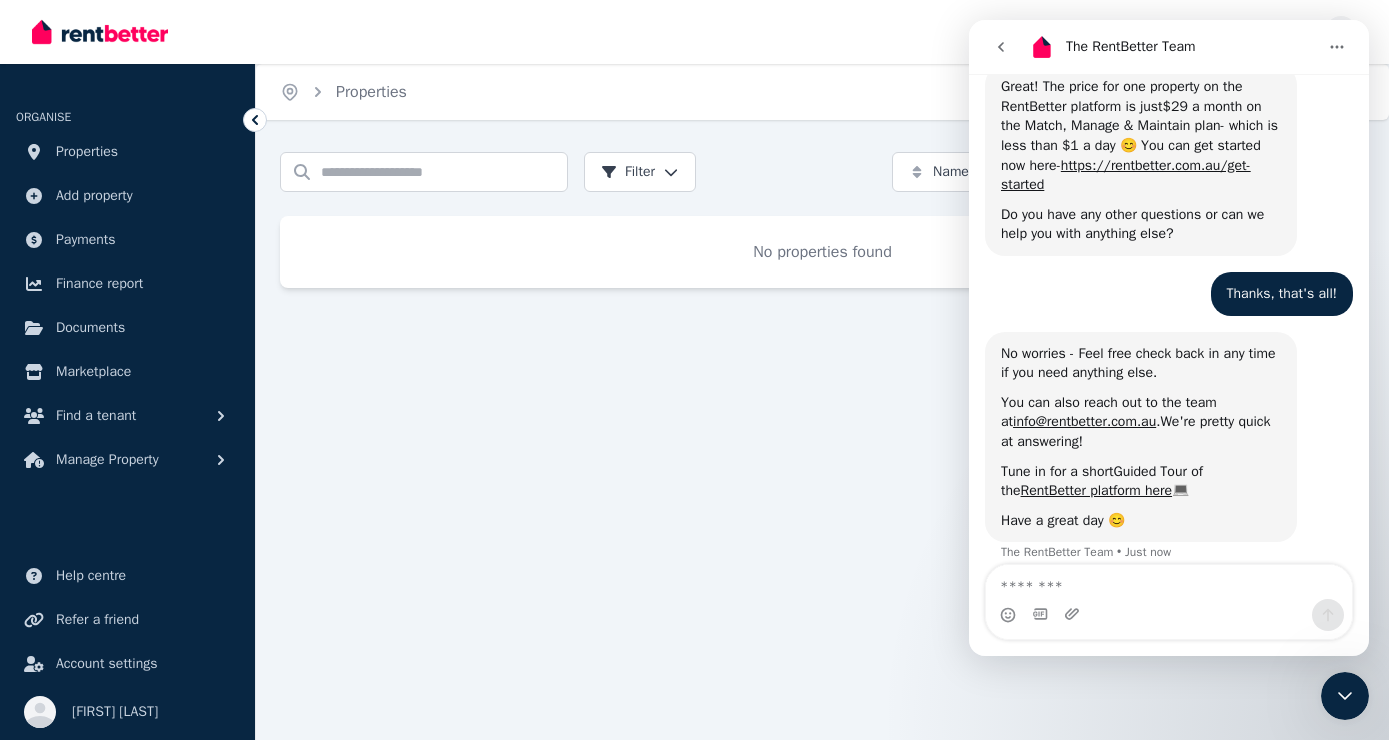 scroll, scrollTop: 1044, scrollLeft: 0, axis: vertical 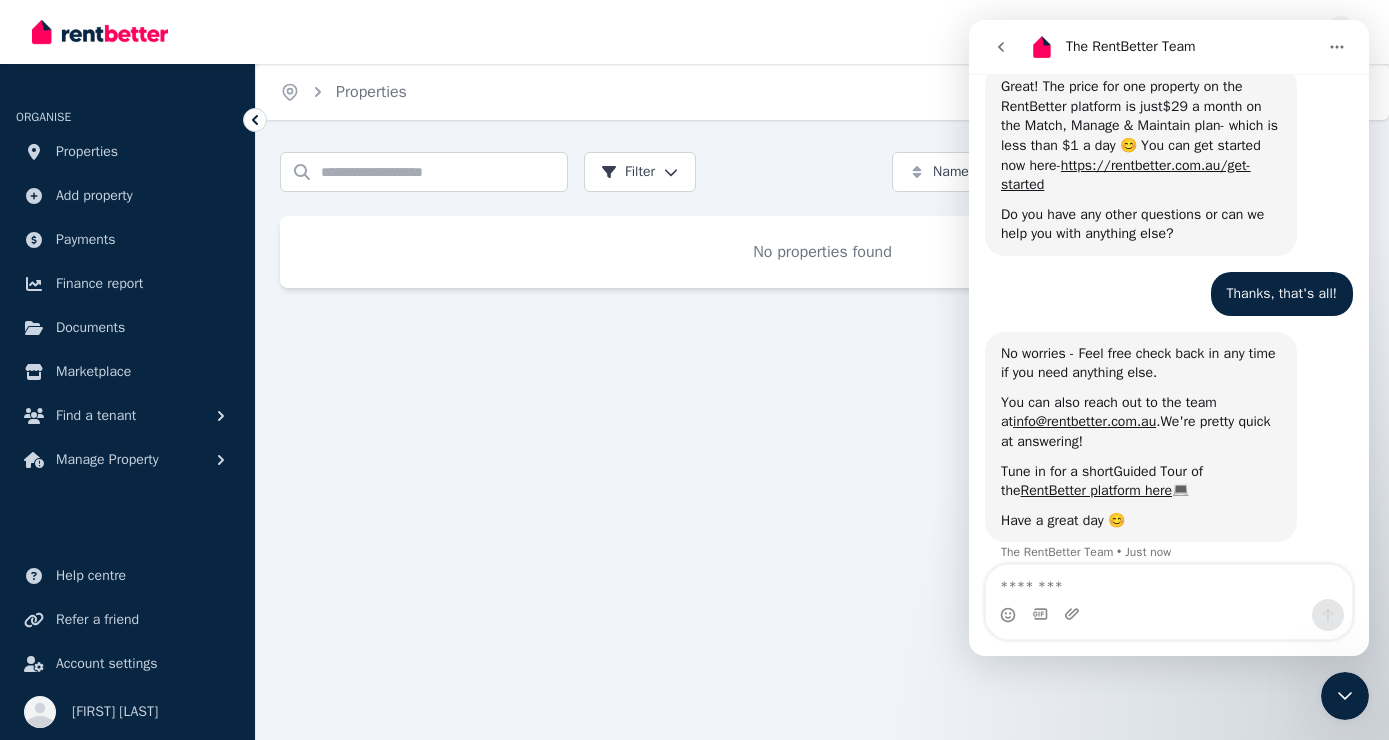 click 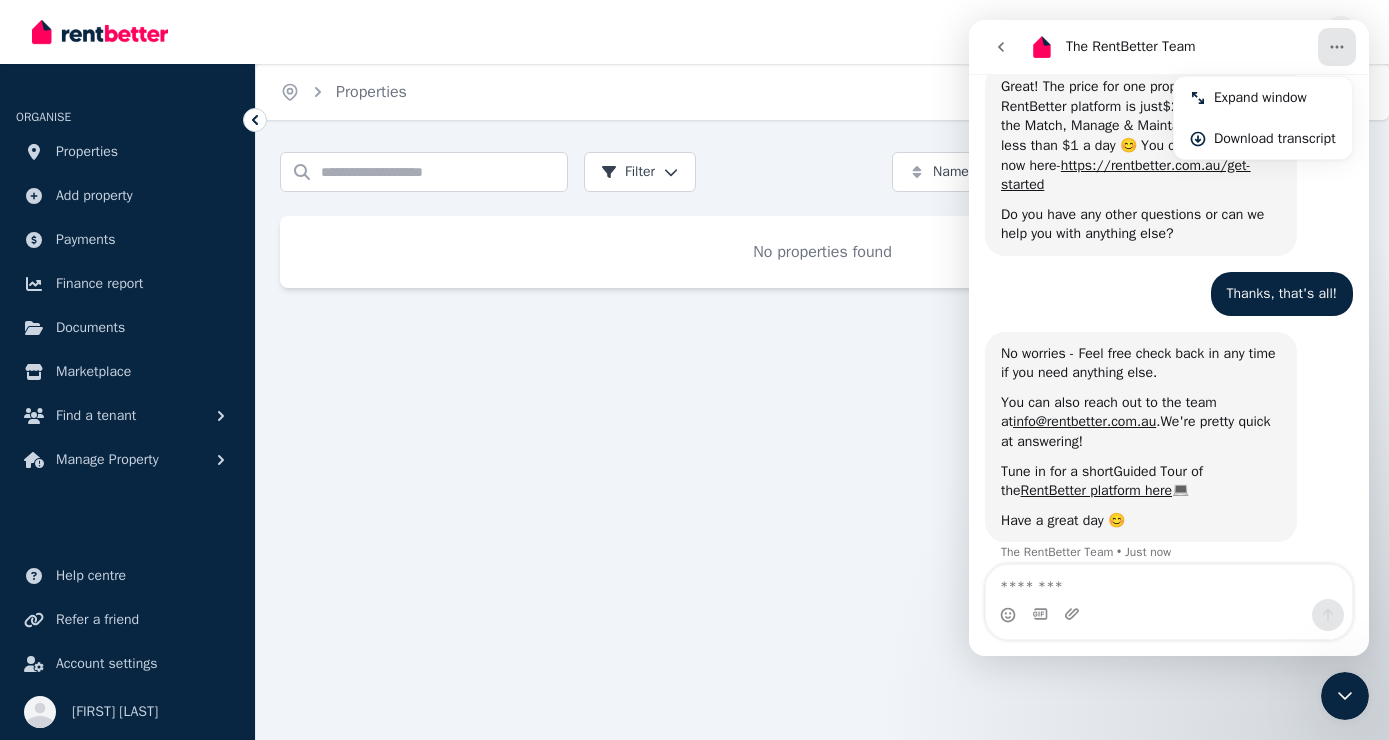 click on "Home Properties Help Search properties Filter Name (A-Z) Add Property No properties found" at bounding box center [694, 370] 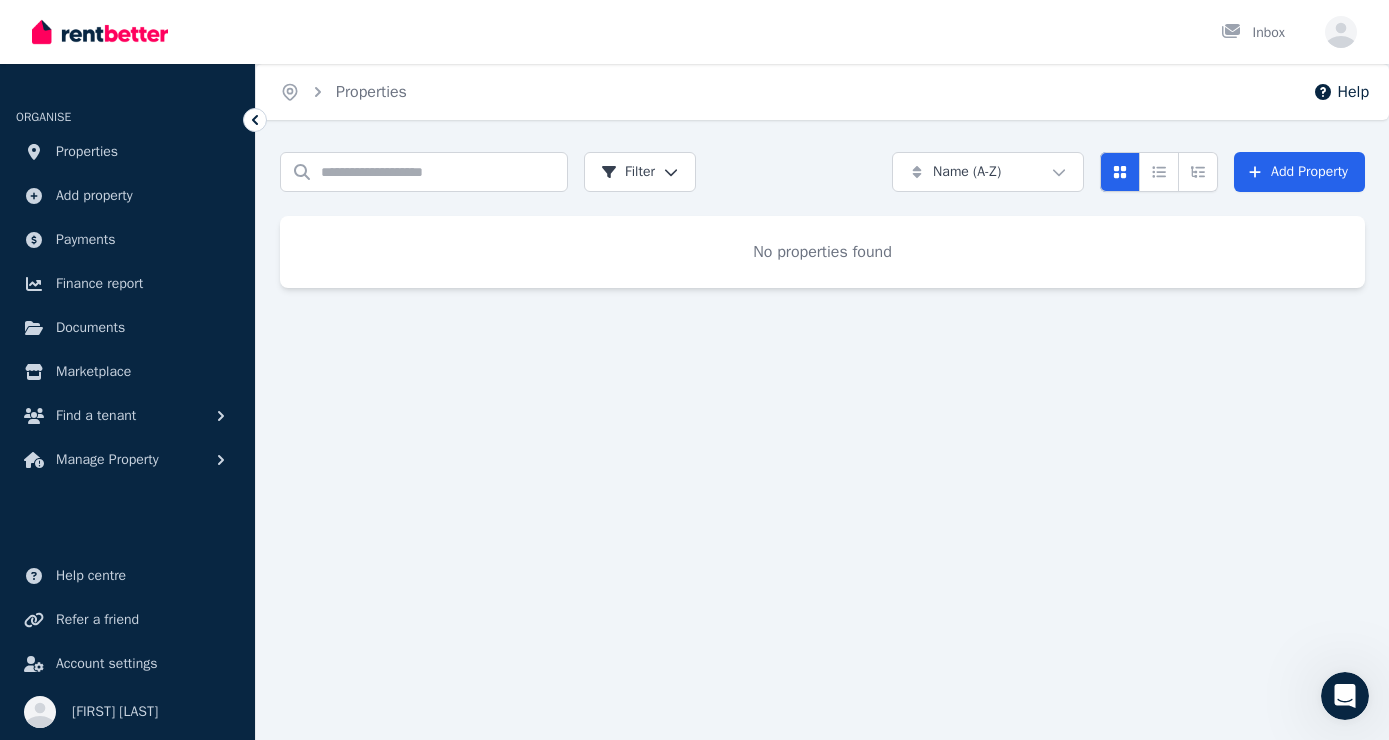 scroll, scrollTop: 0, scrollLeft: 0, axis: both 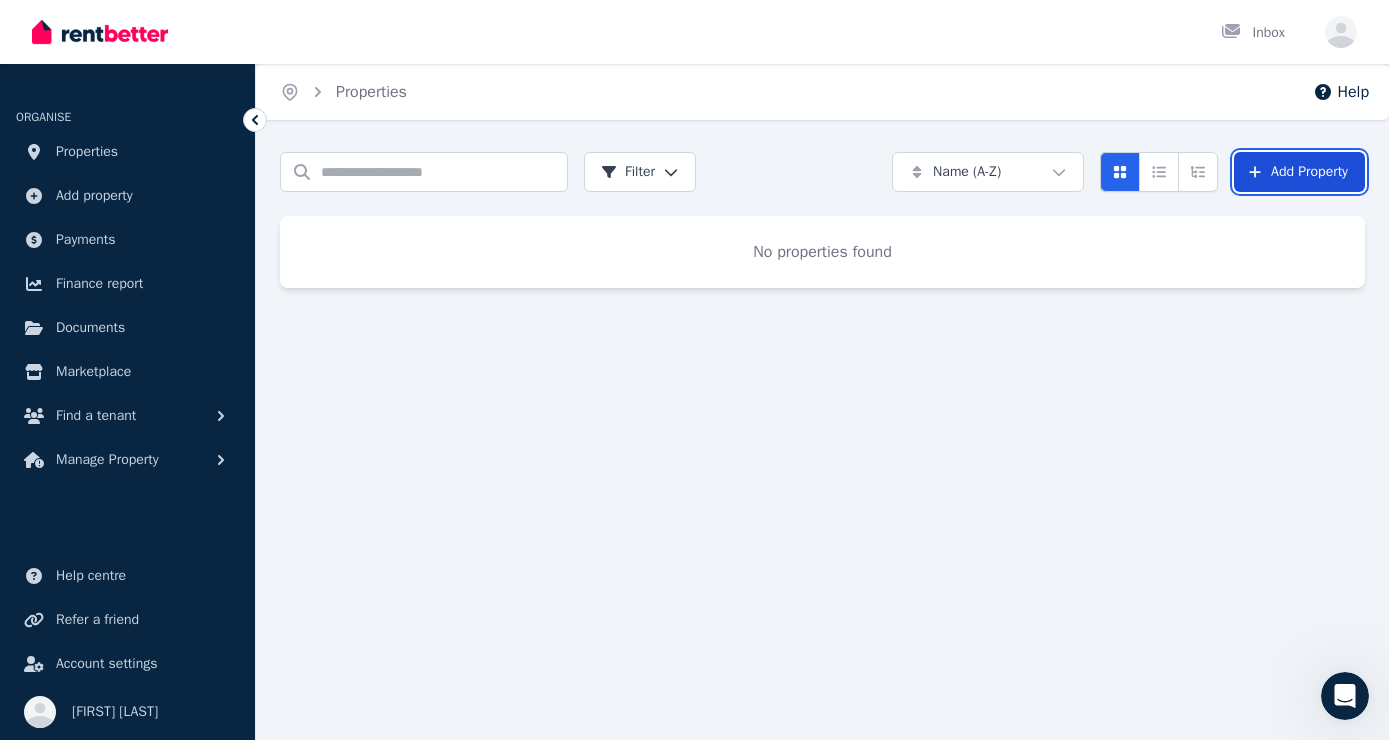 click on "Add Property" at bounding box center (1299, 172) 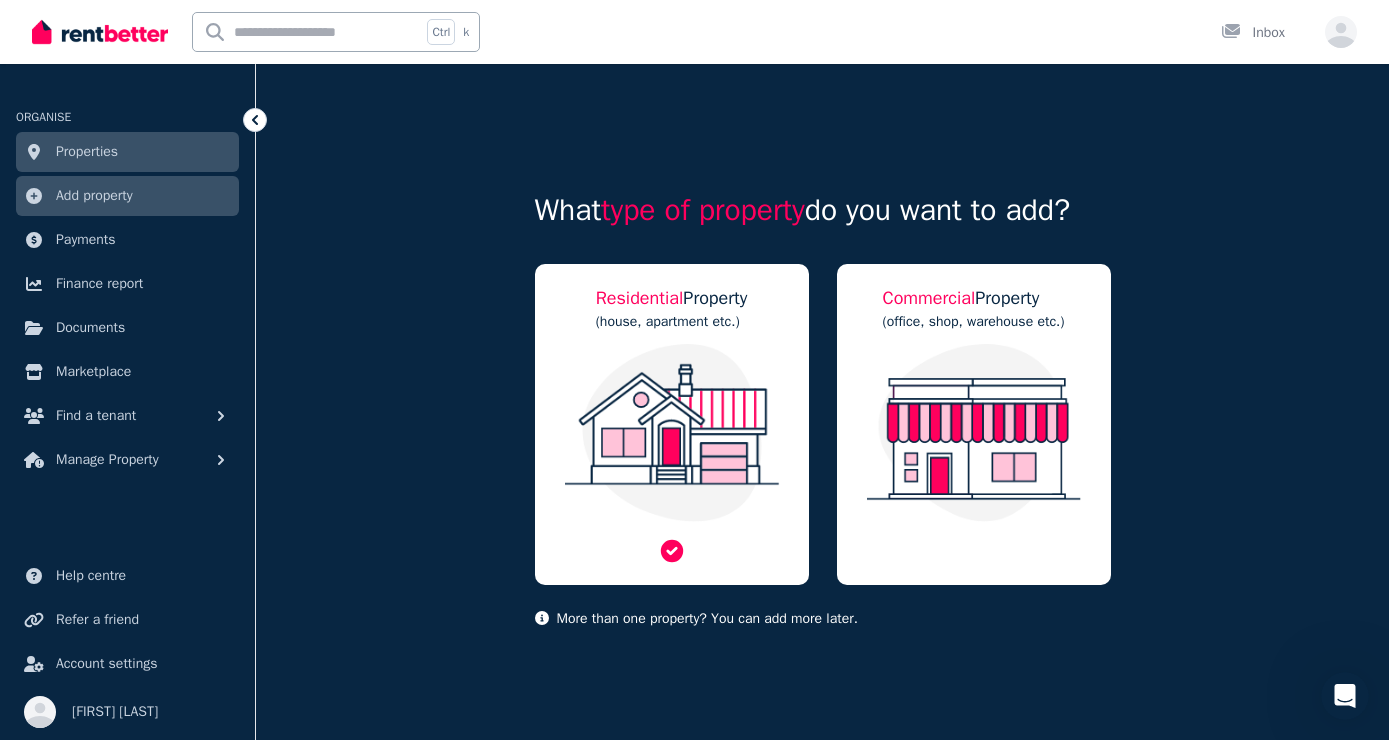click at bounding box center (672, 433) 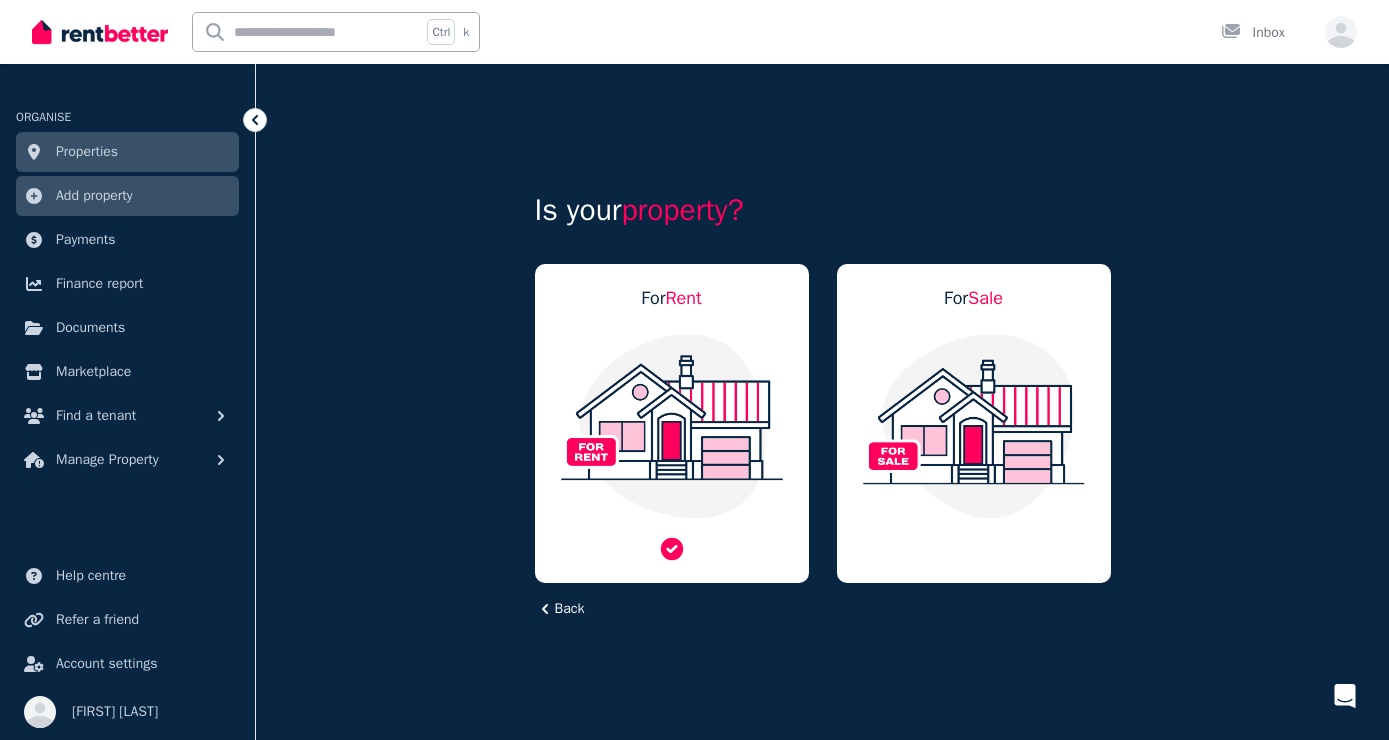 click at bounding box center [672, 426] 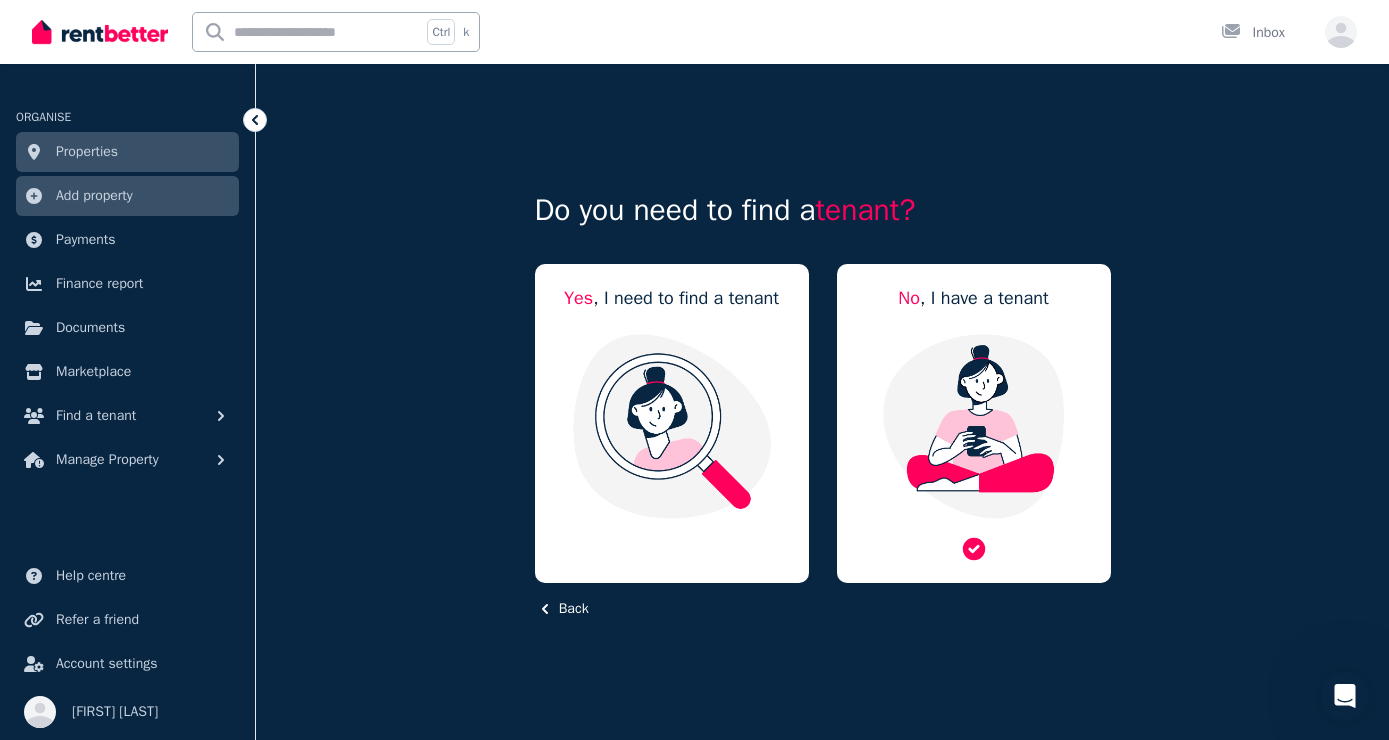 click at bounding box center (974, 426) 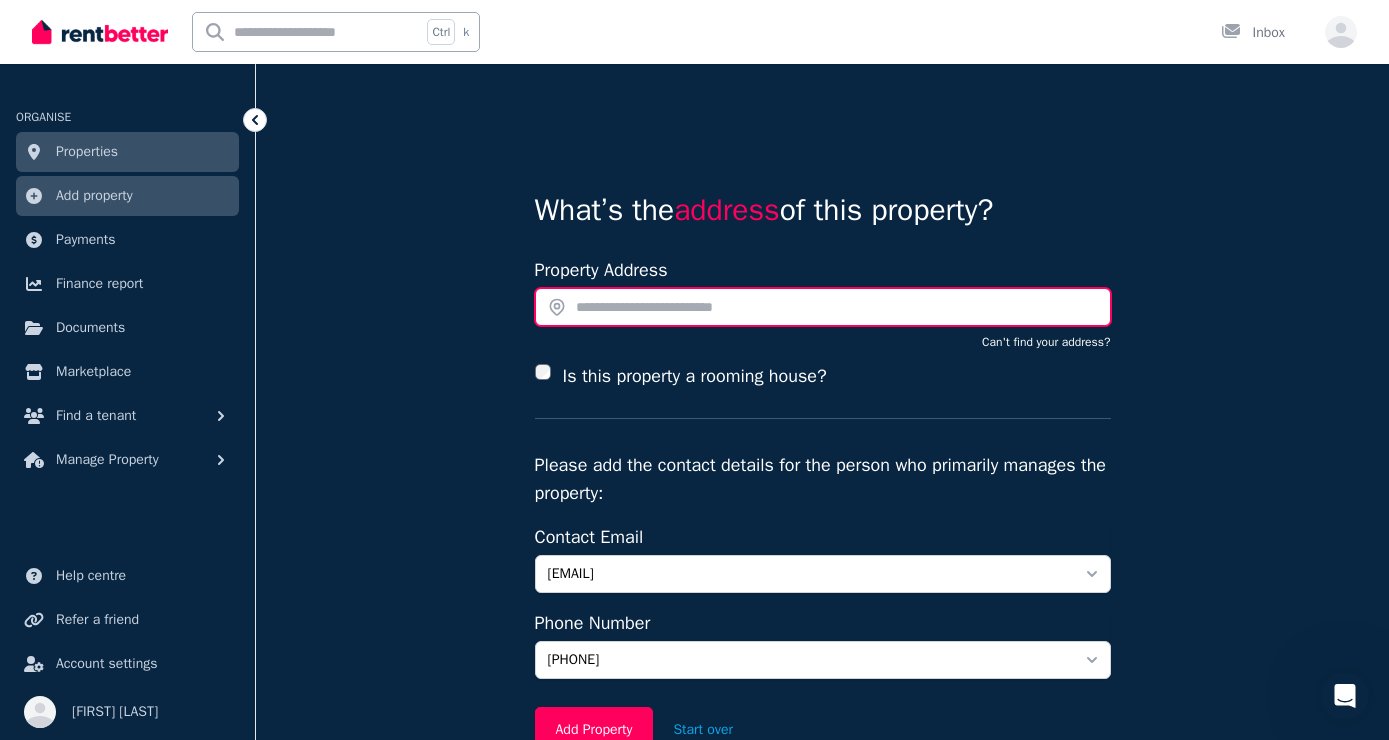 click at bounding box center [823, 307] 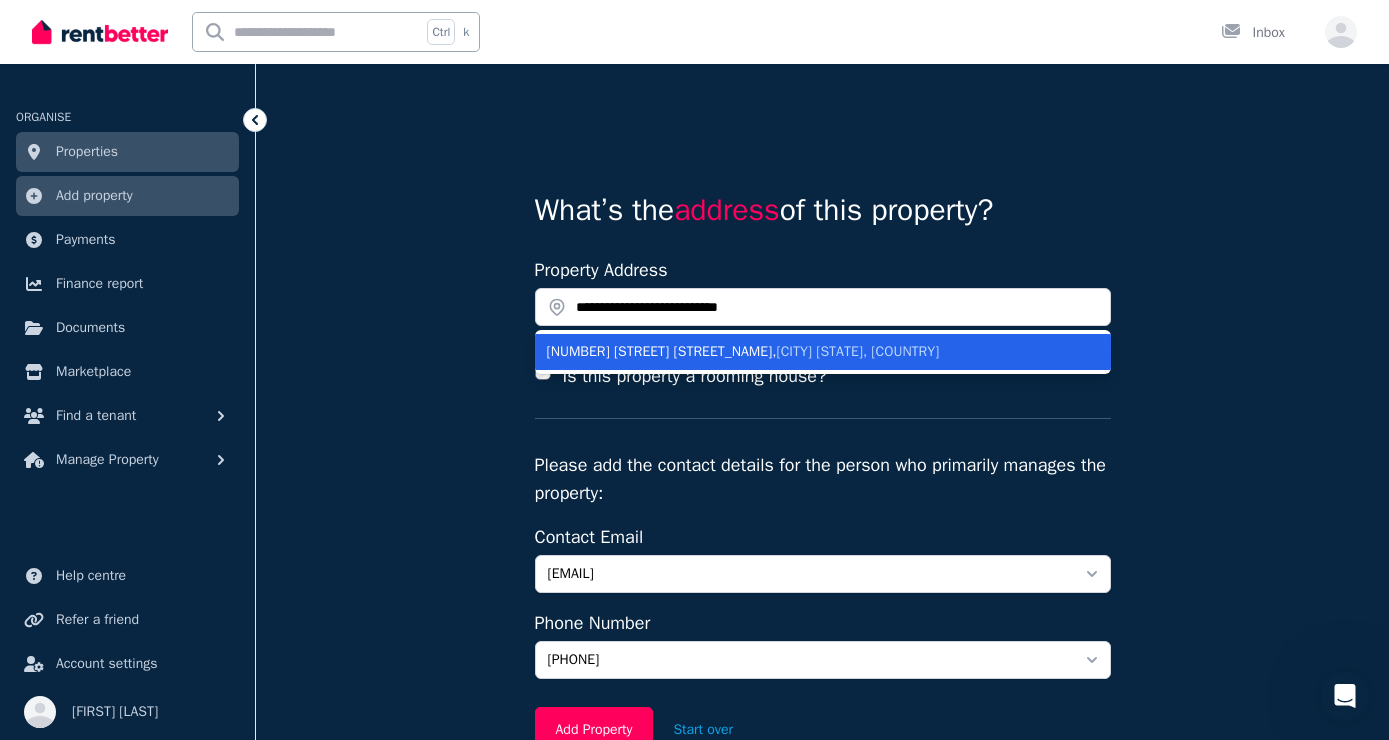 click on "Quandialla NSW, Australia" at bounding box center (857, 351) 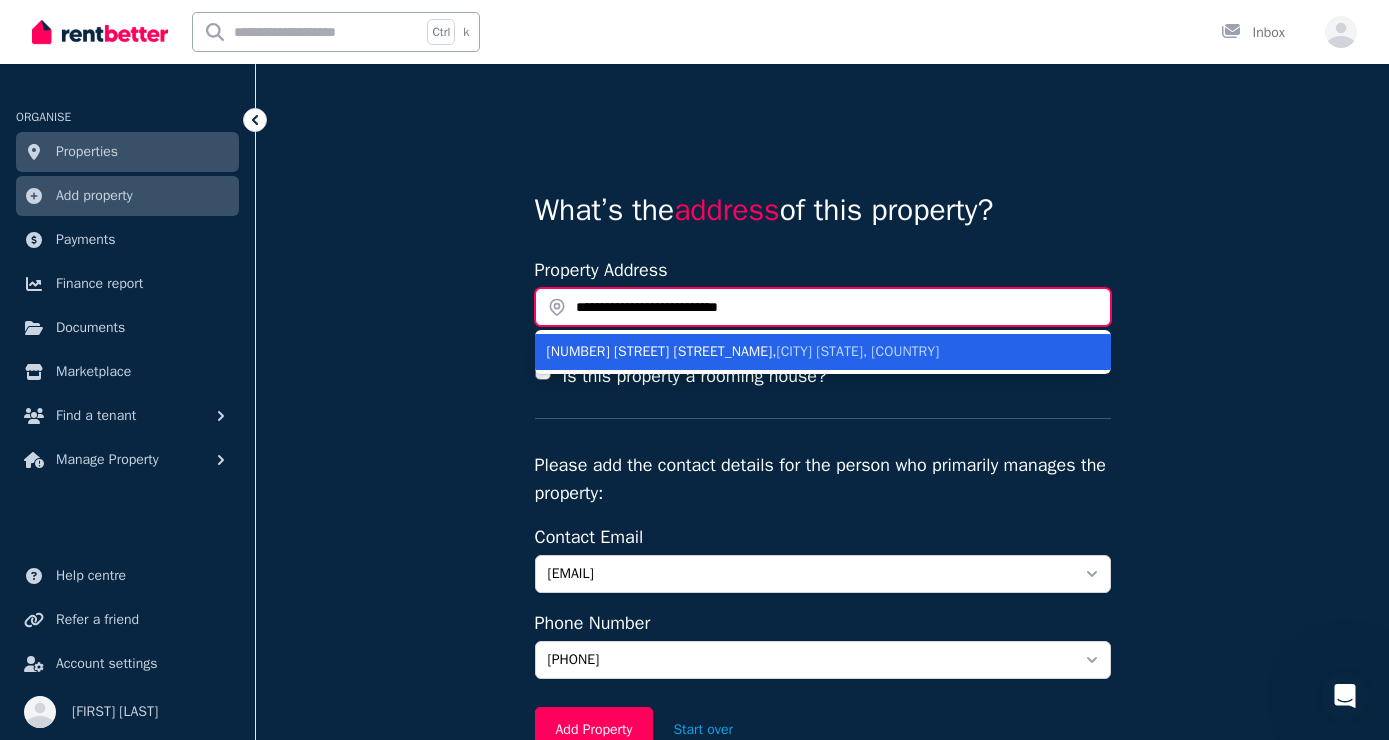type on "**********" 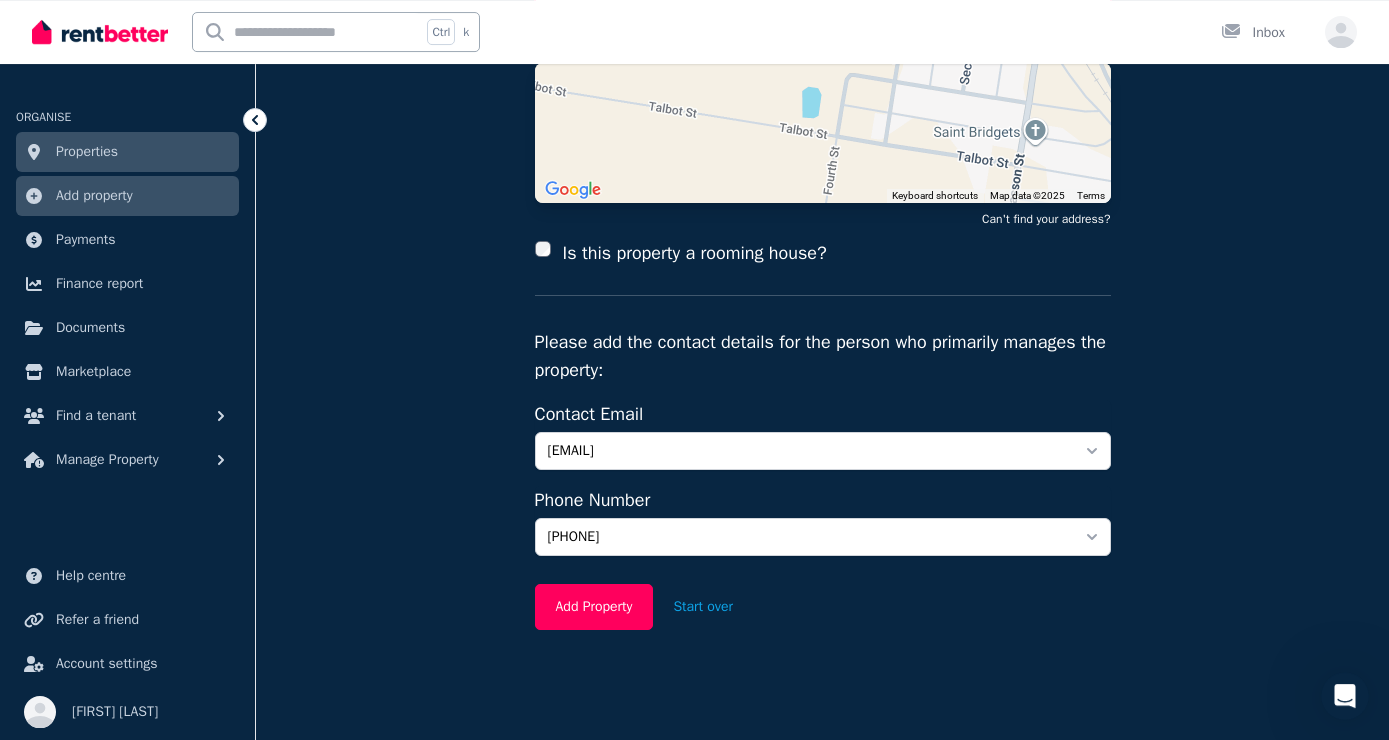 scroll, scrollTop: 297, scrollLeft: 0, axis: vertical 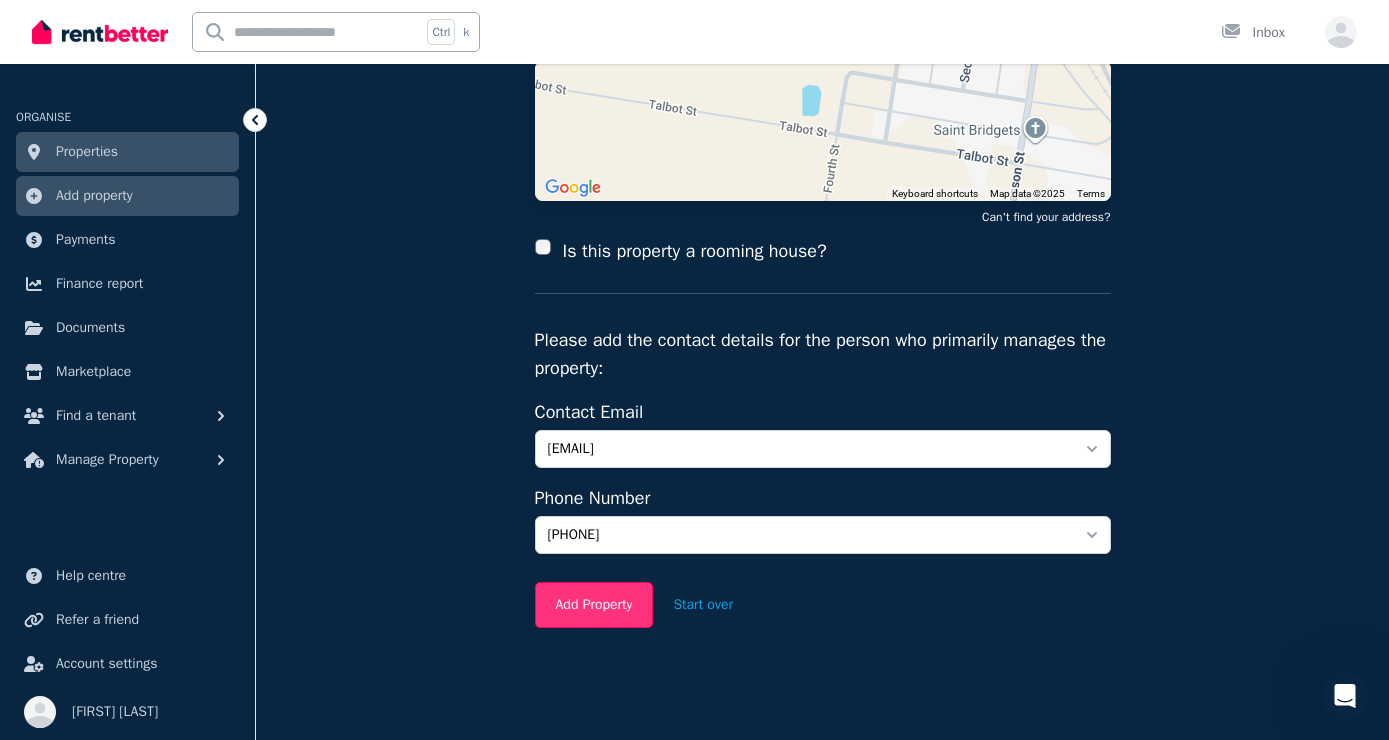 click on "Add Property" at bounding box center (594, 605) 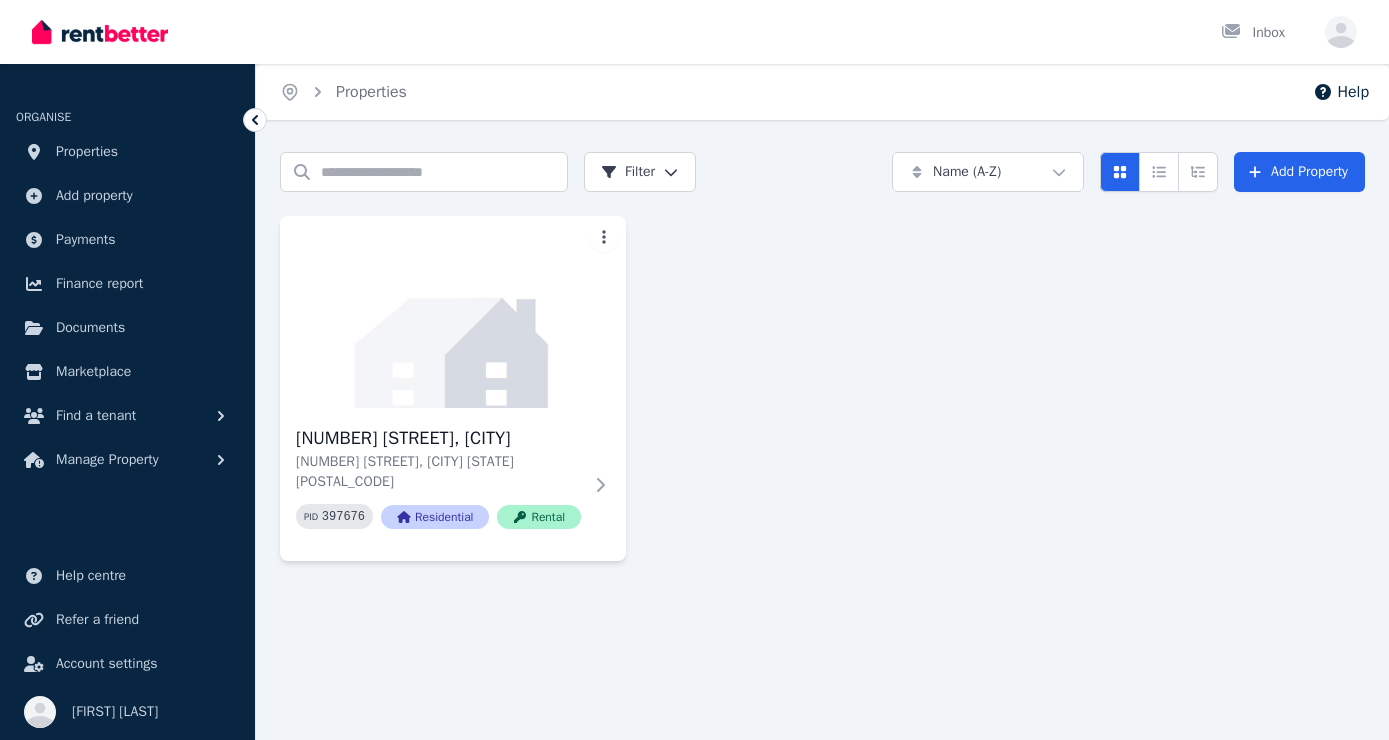 scroll, scrollTop: 0, scrollLeft: 0, axis: both 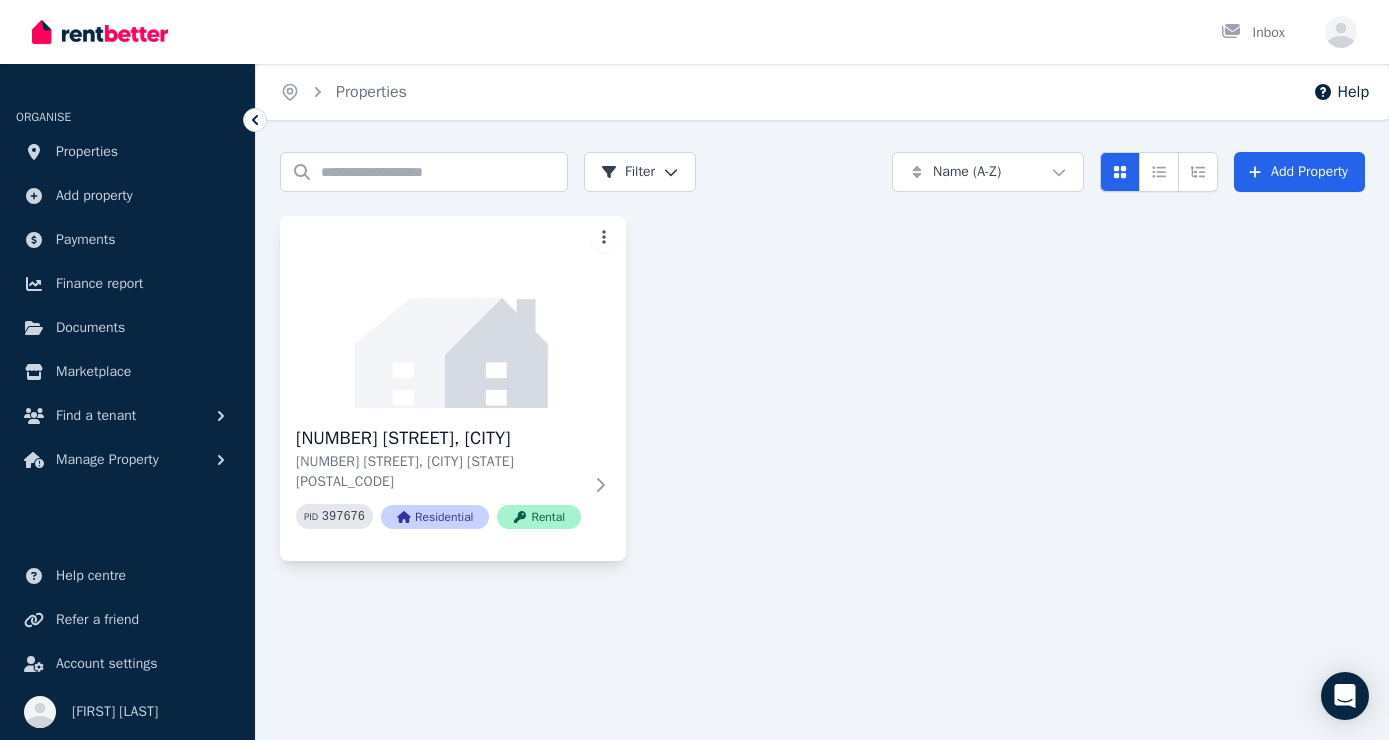 click on "Open main menu Inbox Open user menu ORGANISE Properties Add property Payments Finance report Documents Marketplace Find a tenant Manage Property Help centre Refer a friend Account settings Your profile [FIRST] [LAST] Home Properties Help Search properties Filter Name (A-Z) Add Property [NUMBER] [STREET], [CITY] [STATE] [POSTAL_CODE] PID   397676 Residential Rental" at bounding box center (694, 370) 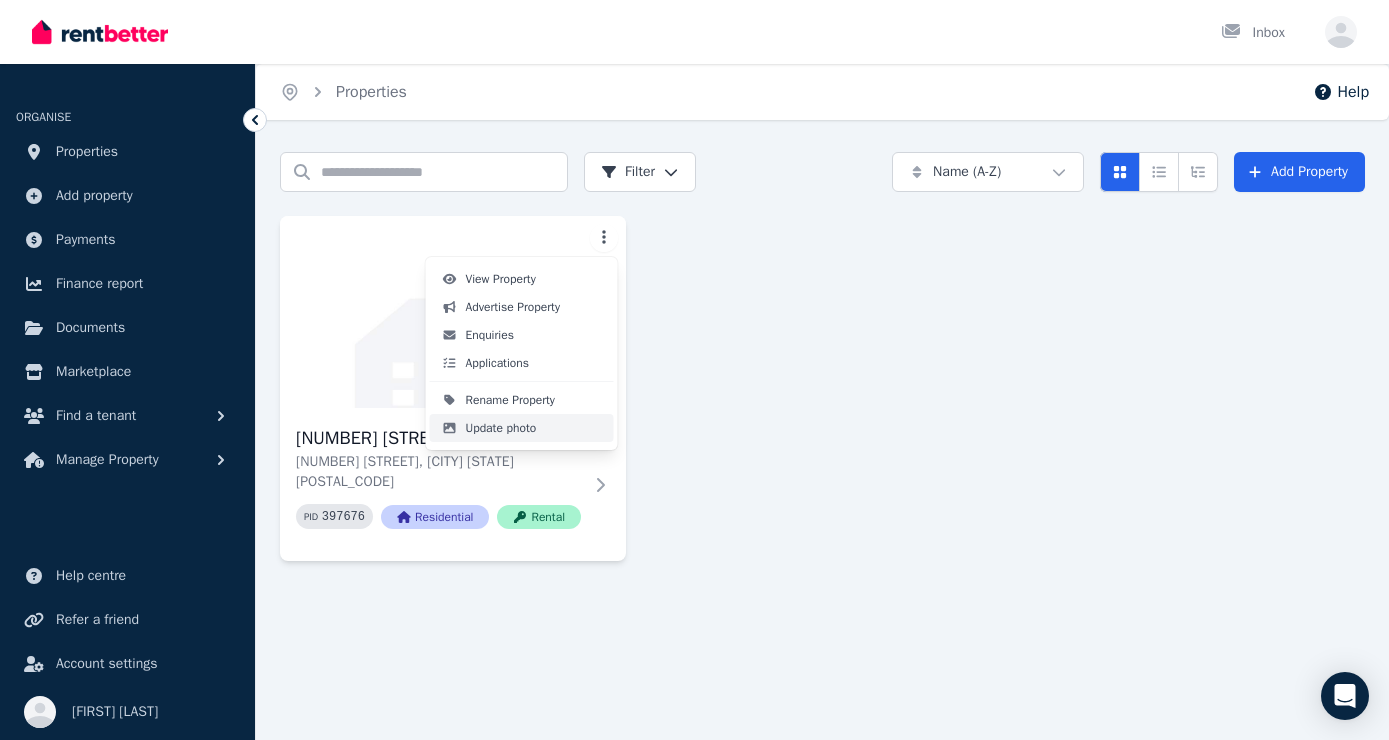 click on "Update photo" at bounding box center [501, 428] 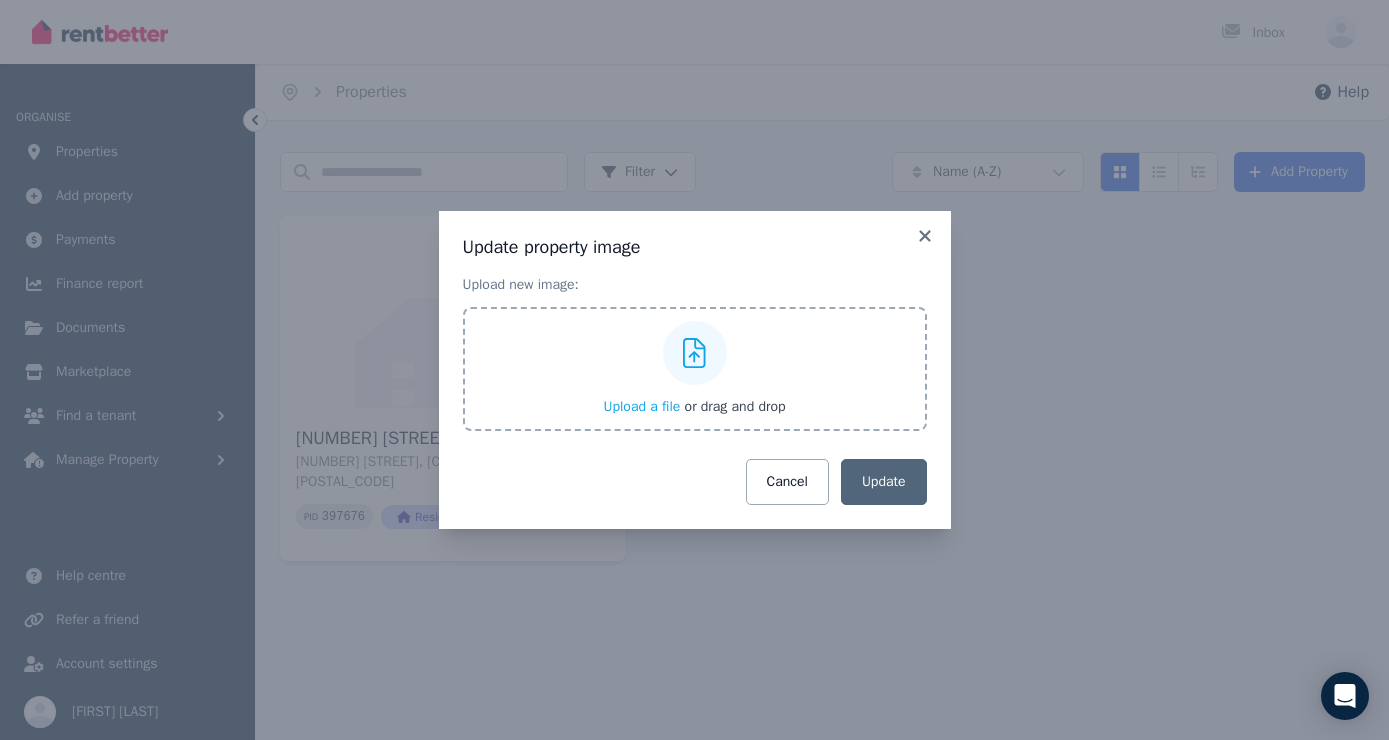 click on "Upload a file" at bounding box center [641, 406] 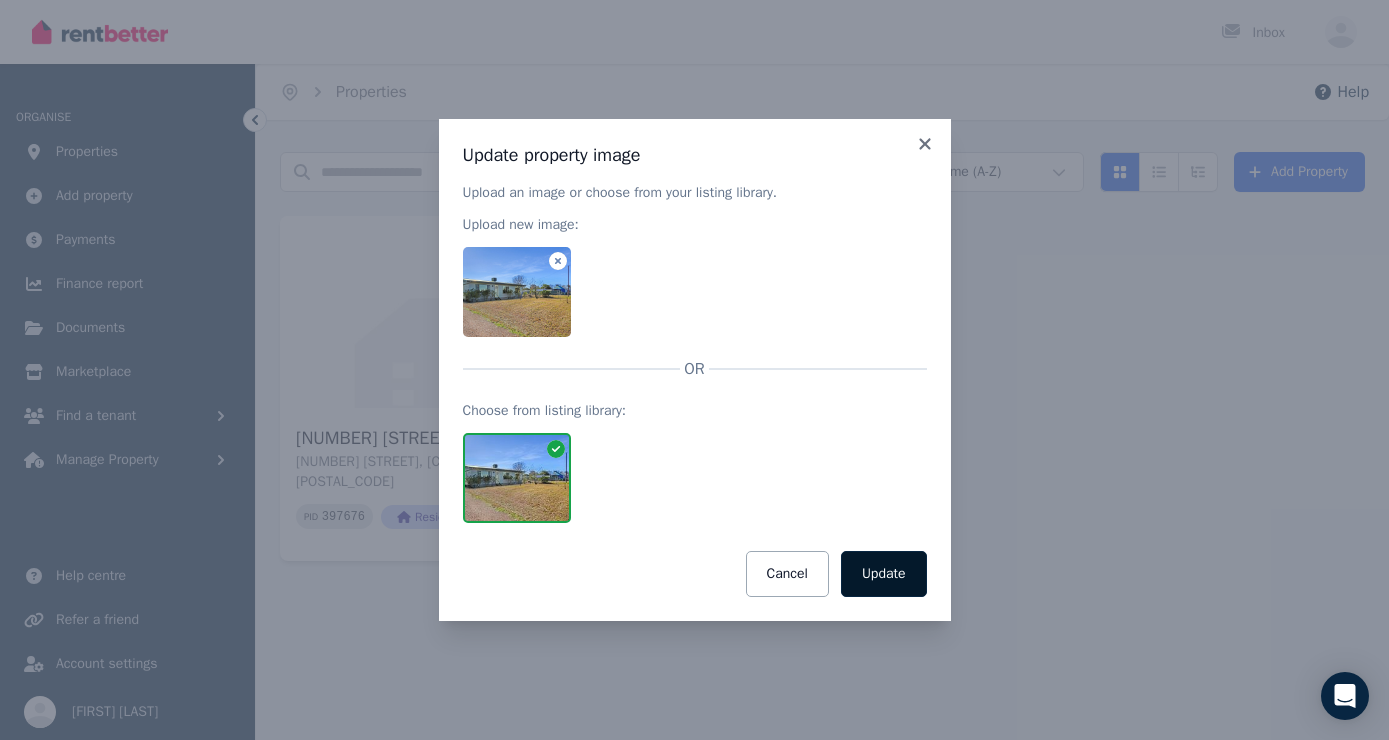 click on "Update" at bounding box center (884, 574) 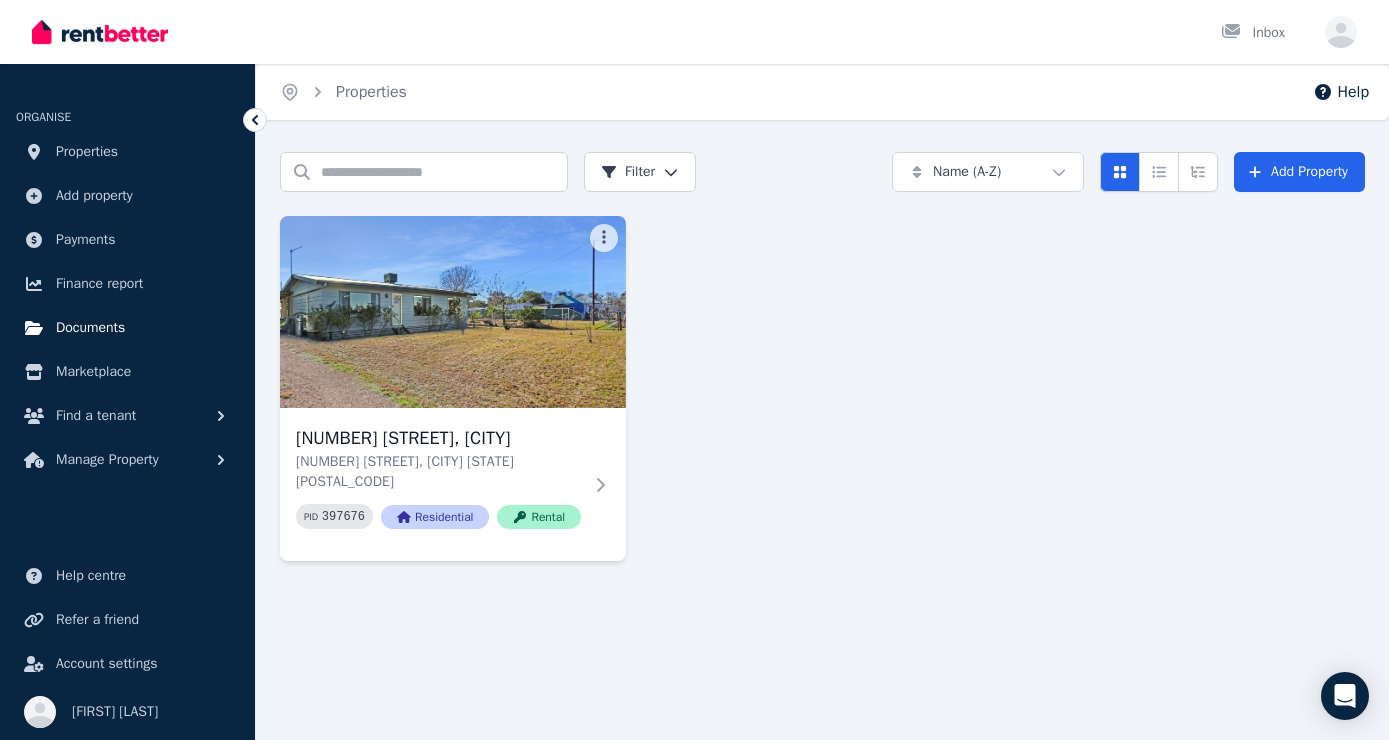 click on "Documents" at bounding box center (90, 328) 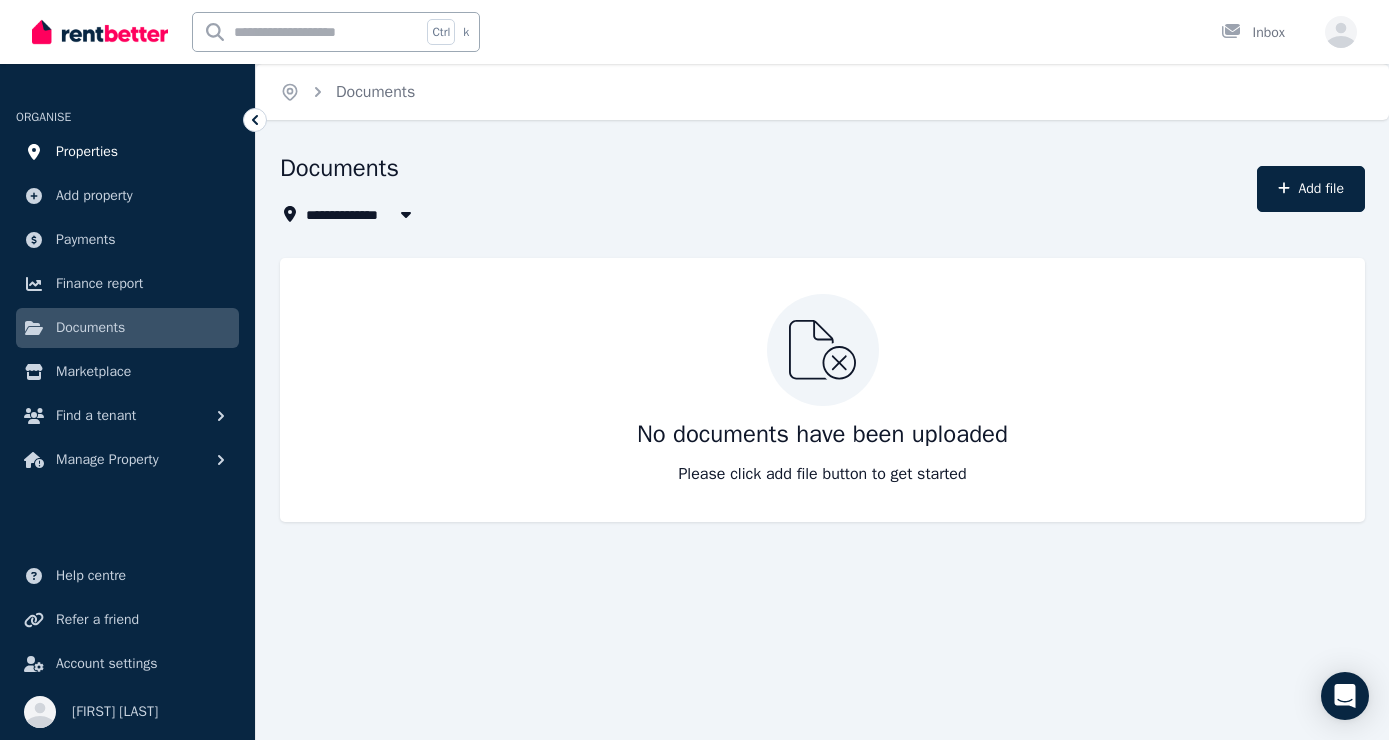 click on "Properties" at bounding box center [87, 152] 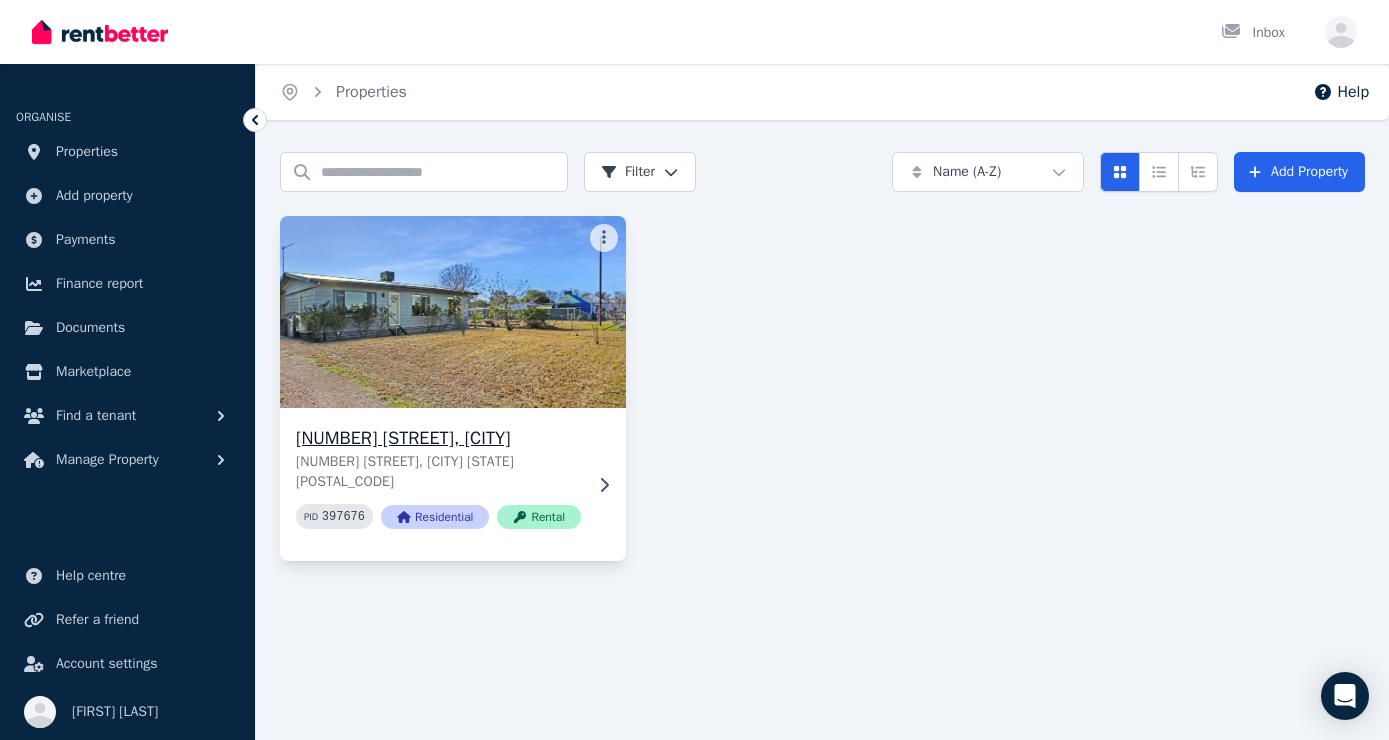 click at bounding box center [452, 312] 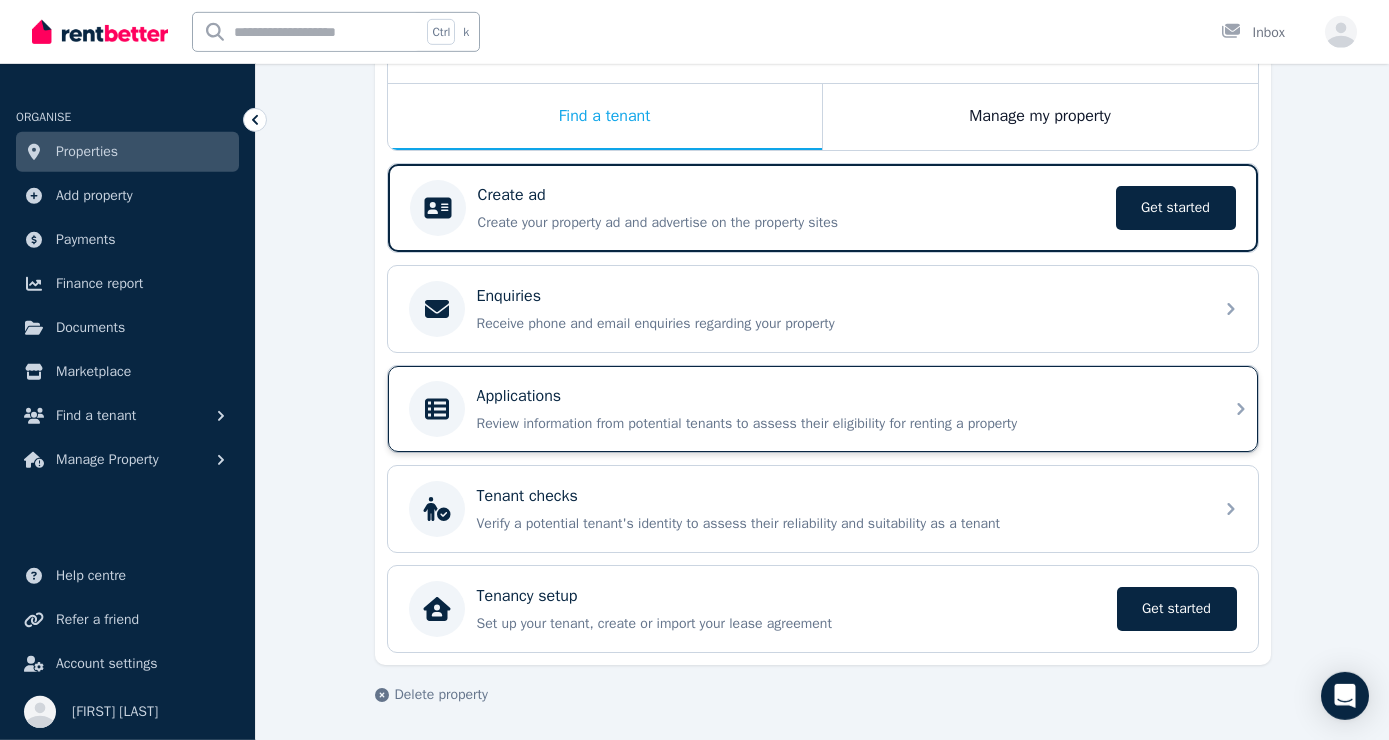 scroll, scrollTop: 317, scrollLeft: 0, axis: vertical 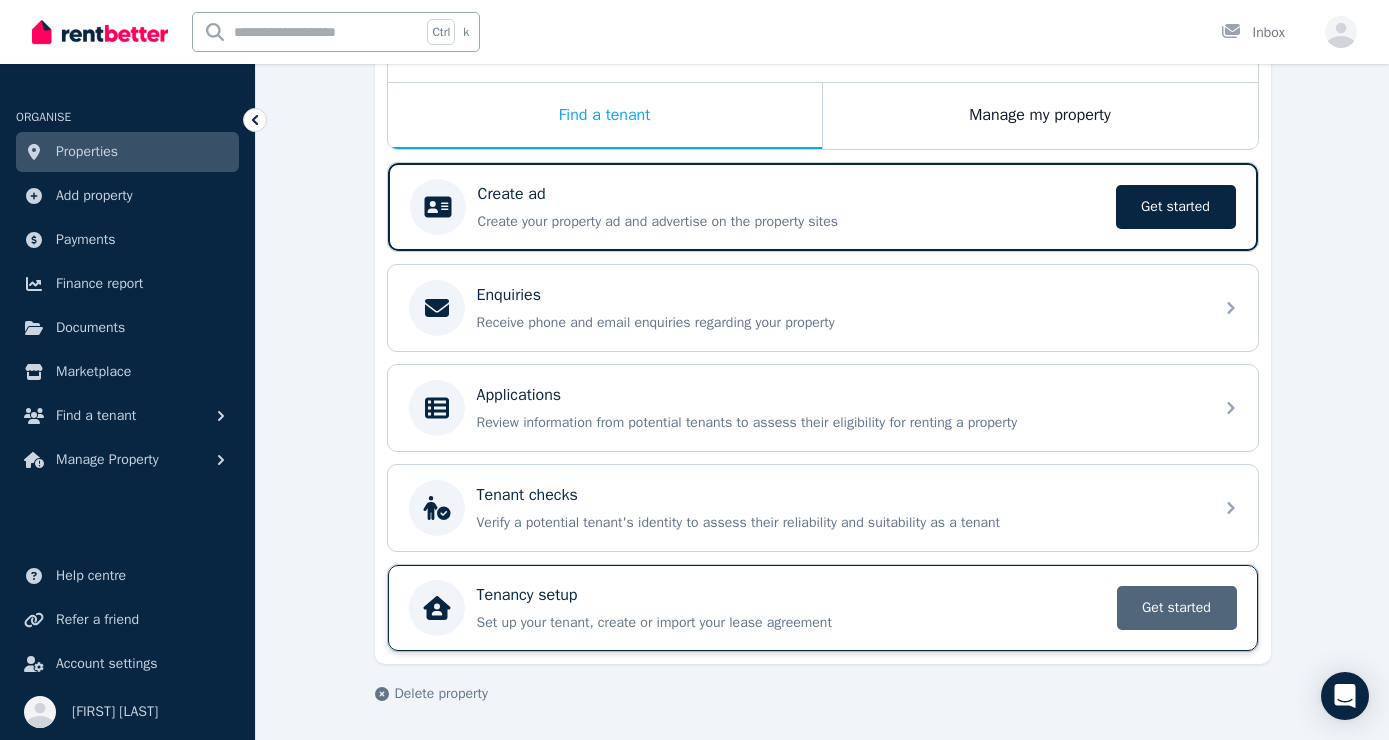 click on "Get started" at bounding box center (1177, 608) 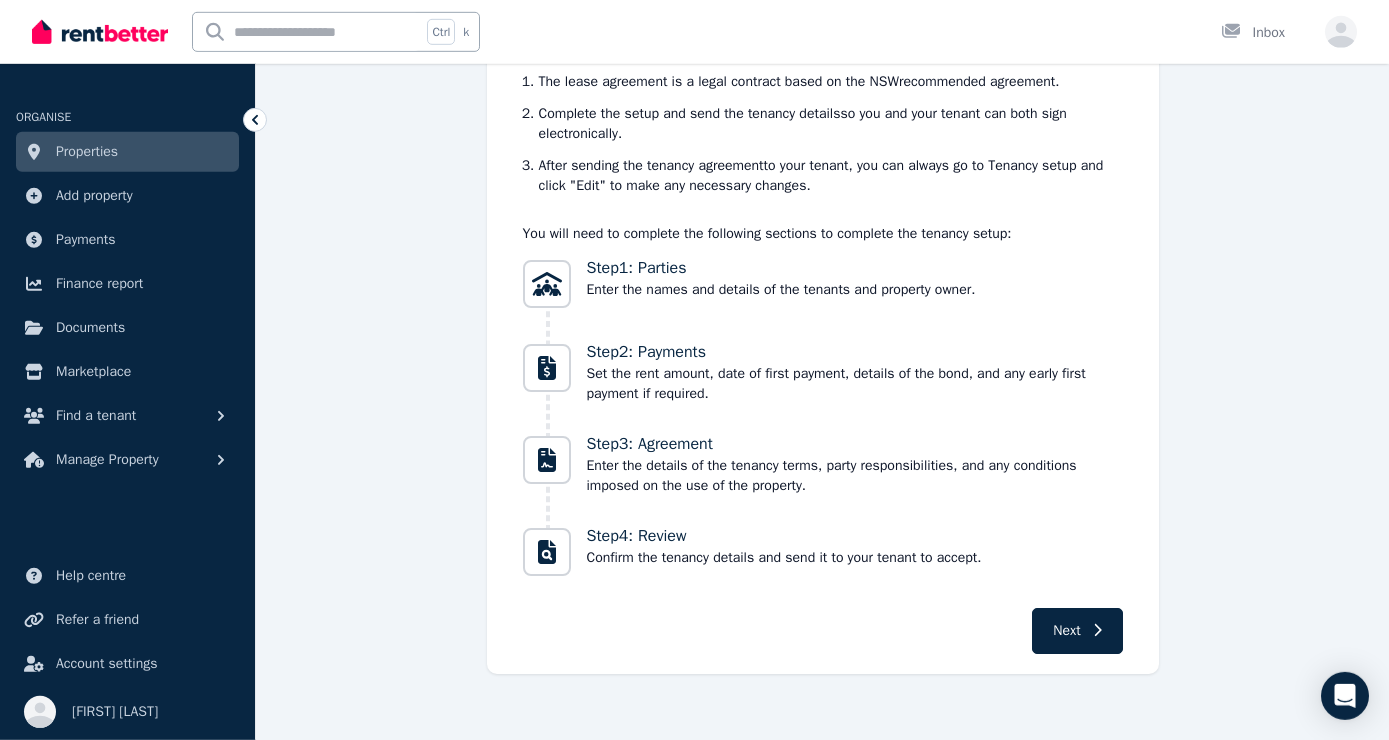 scroll, scrollTop: 230, scrollLeft: 0, axis: vertical 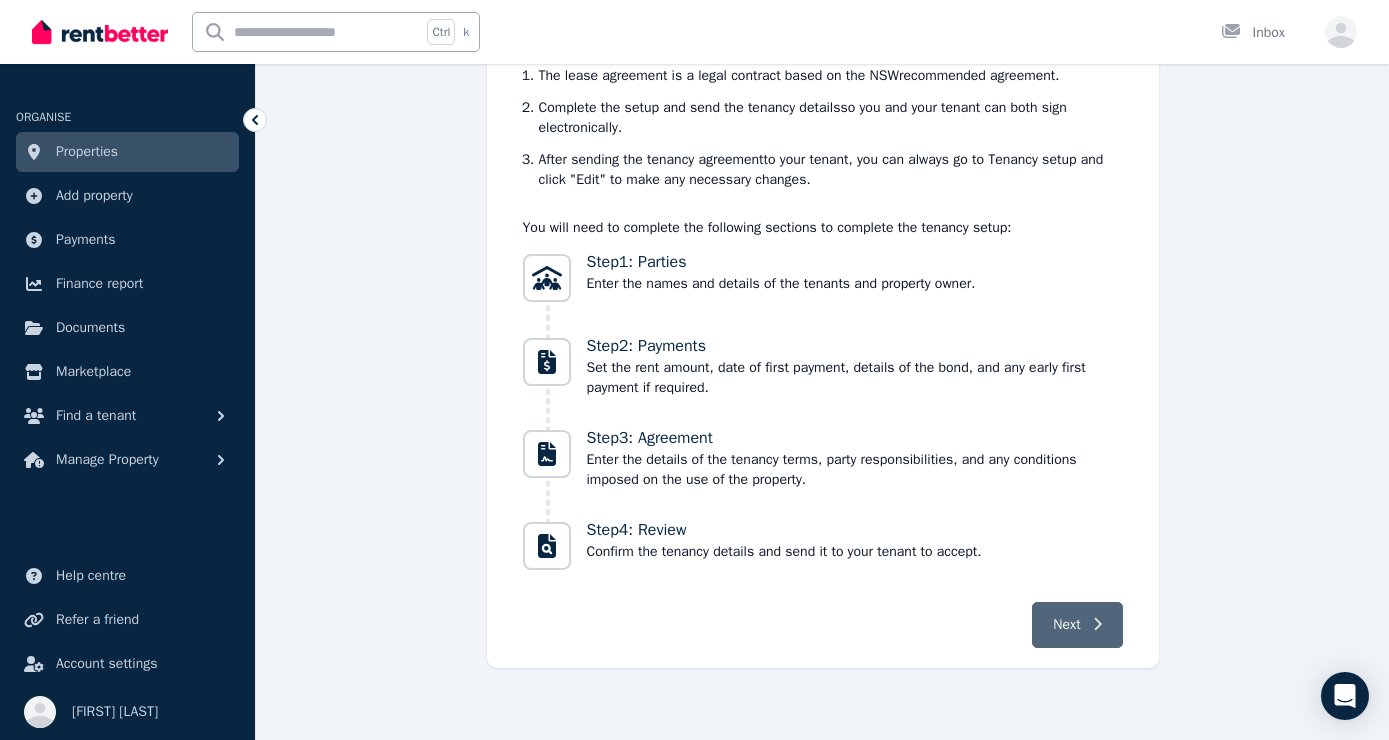 click on "Next" at bounding box center [1066, 625] 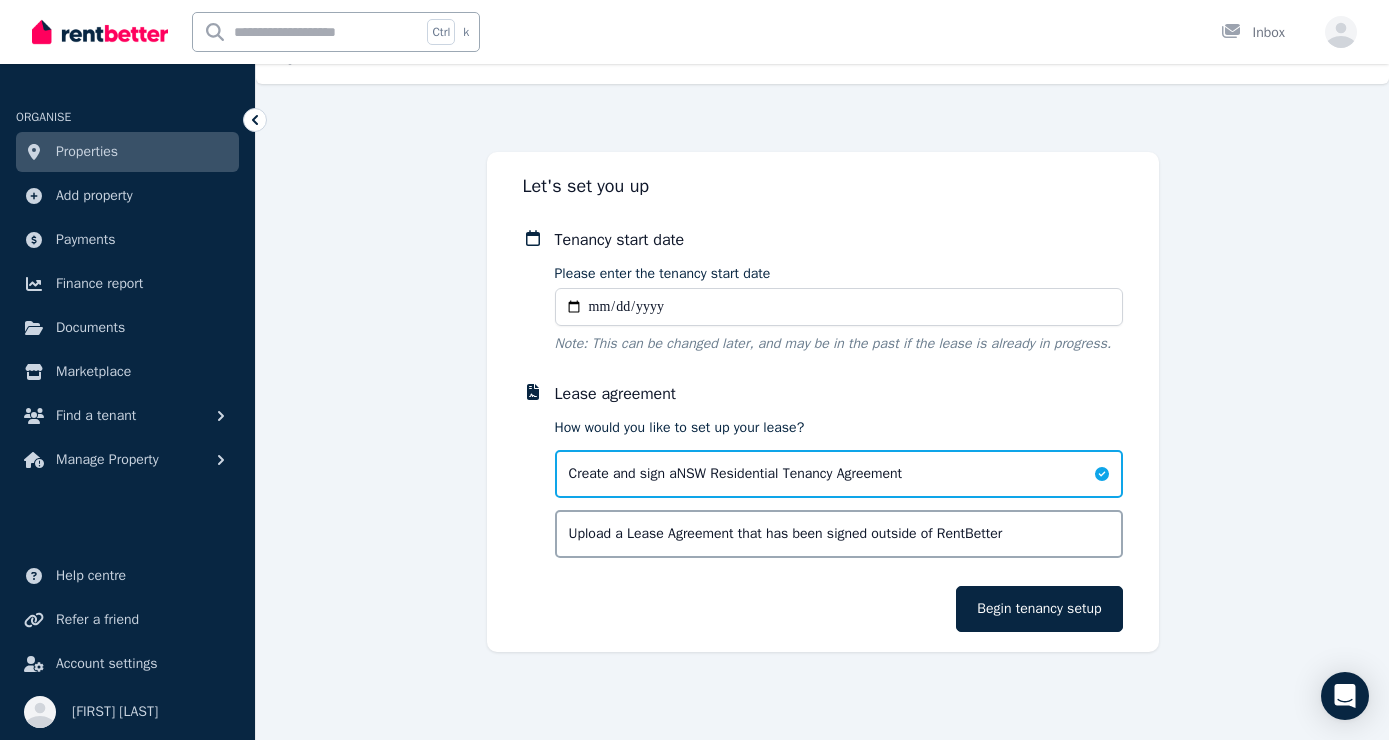 scroll, scrollTop: 36, scrollLeft: 0, axis: vertical 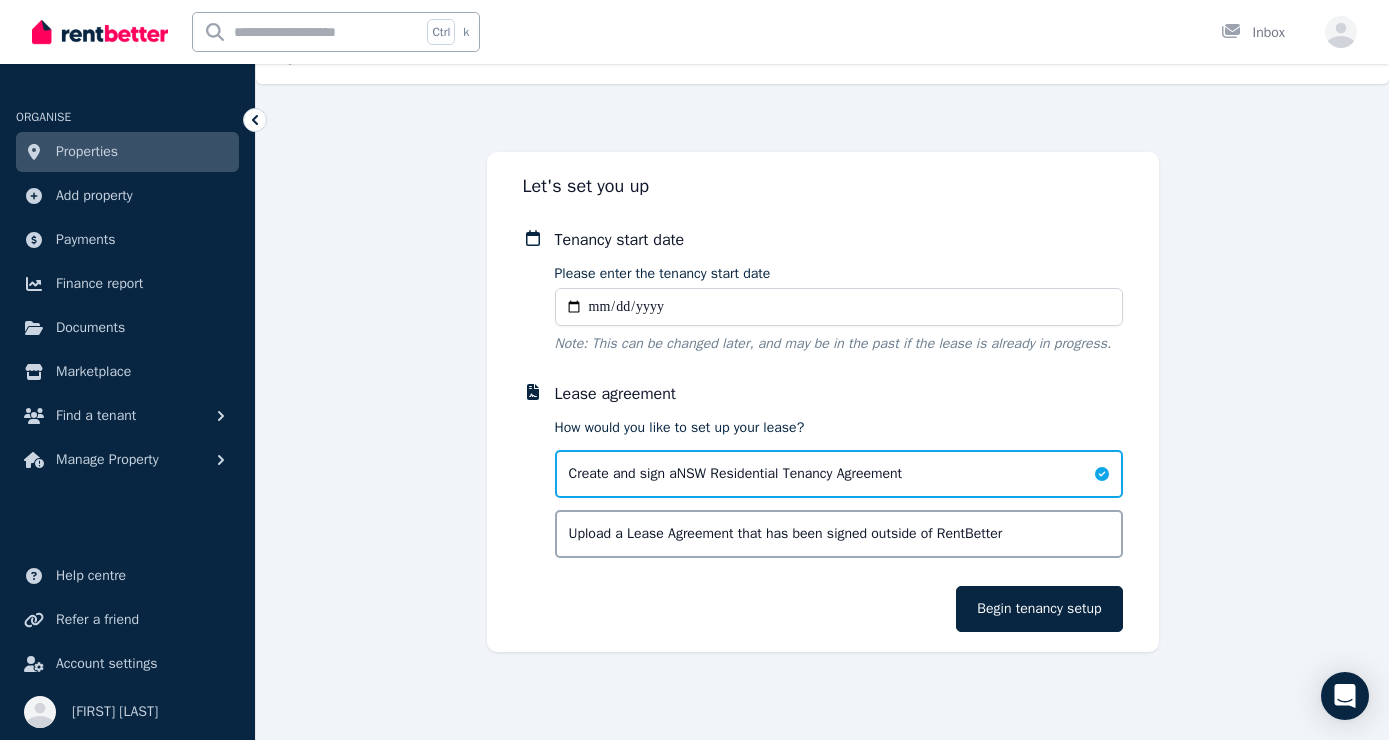 click on "Please enter the tenancy start date" at bounding box center [839, 307] 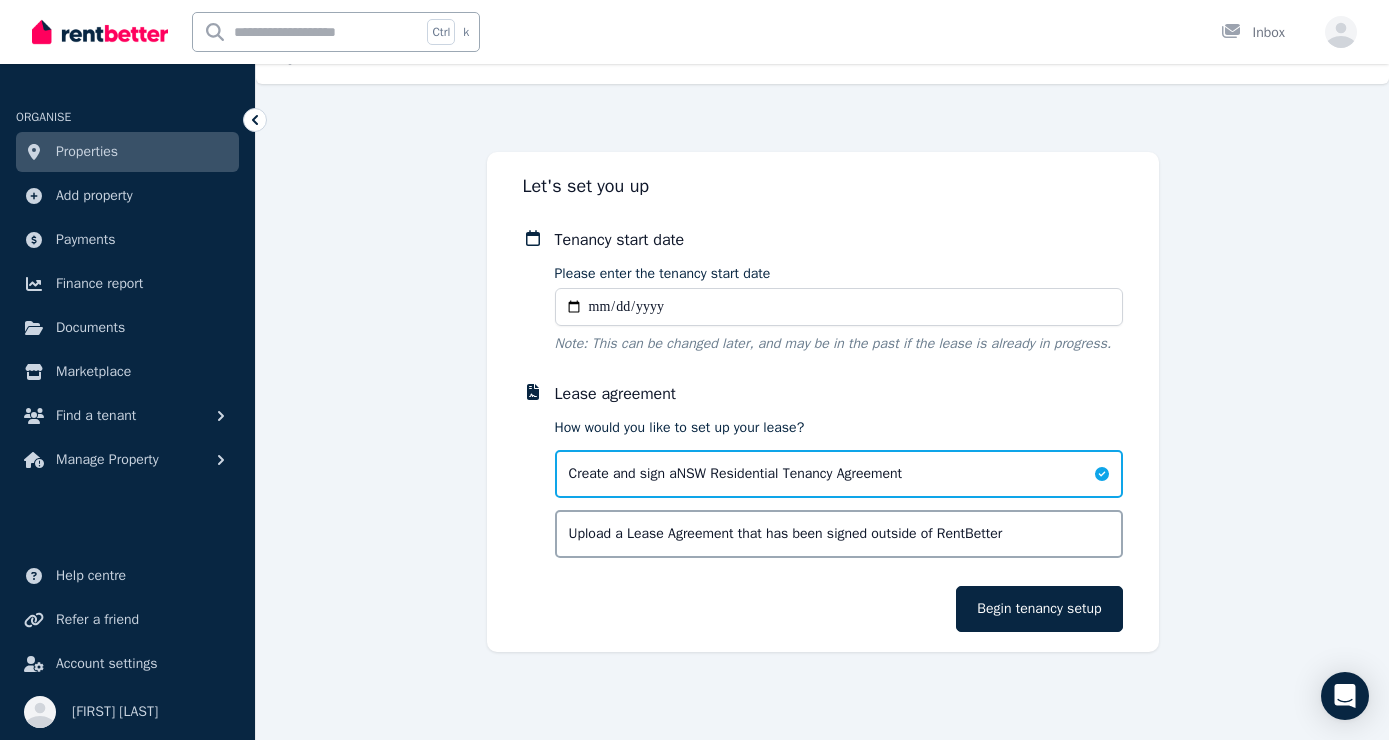 type on "**********" 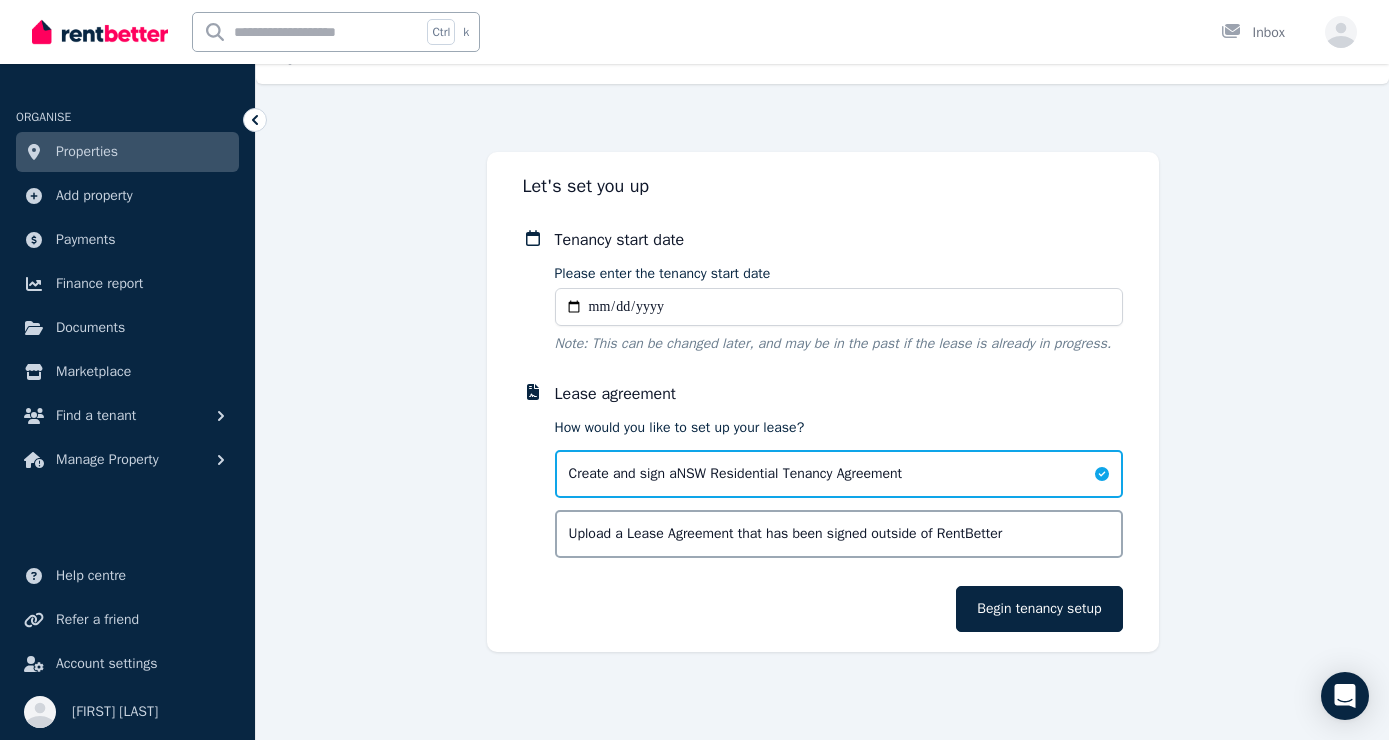 click on "Create and sign a  NSW Residential Tenancy Agreement" at bounding box center (736, 474) 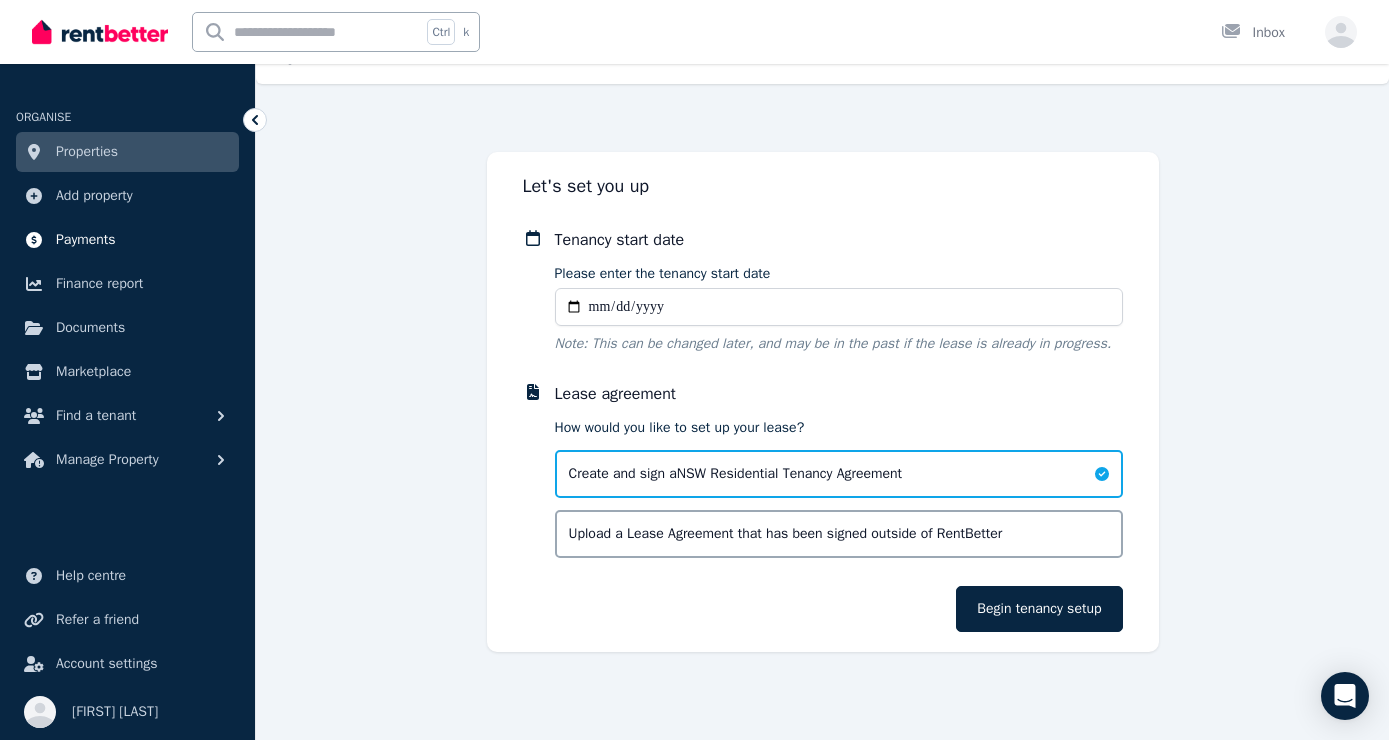 click on "Payments" at bounding box center (86, 240) 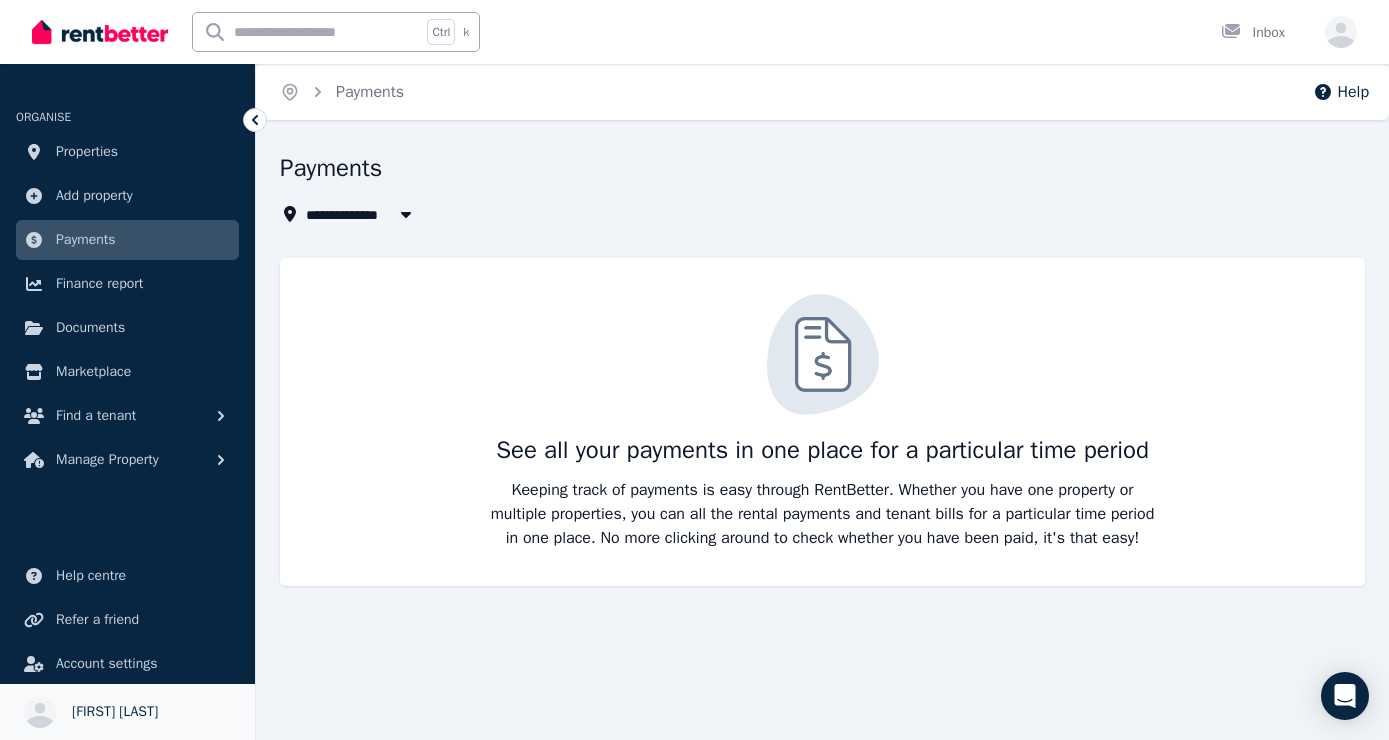 click on "[FIRST] [LAST]" at bounding box center [115, 712] 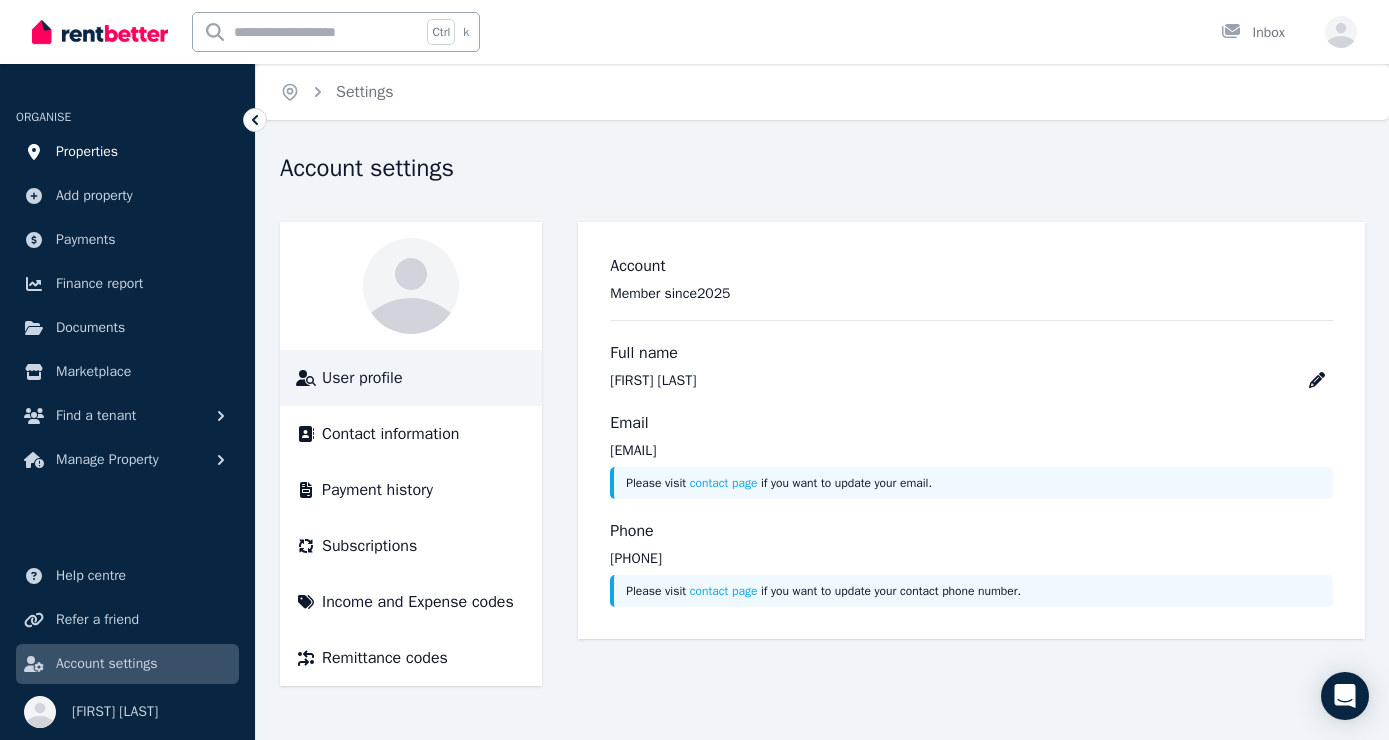 click on "Properties" at bounding box center [87, 152] 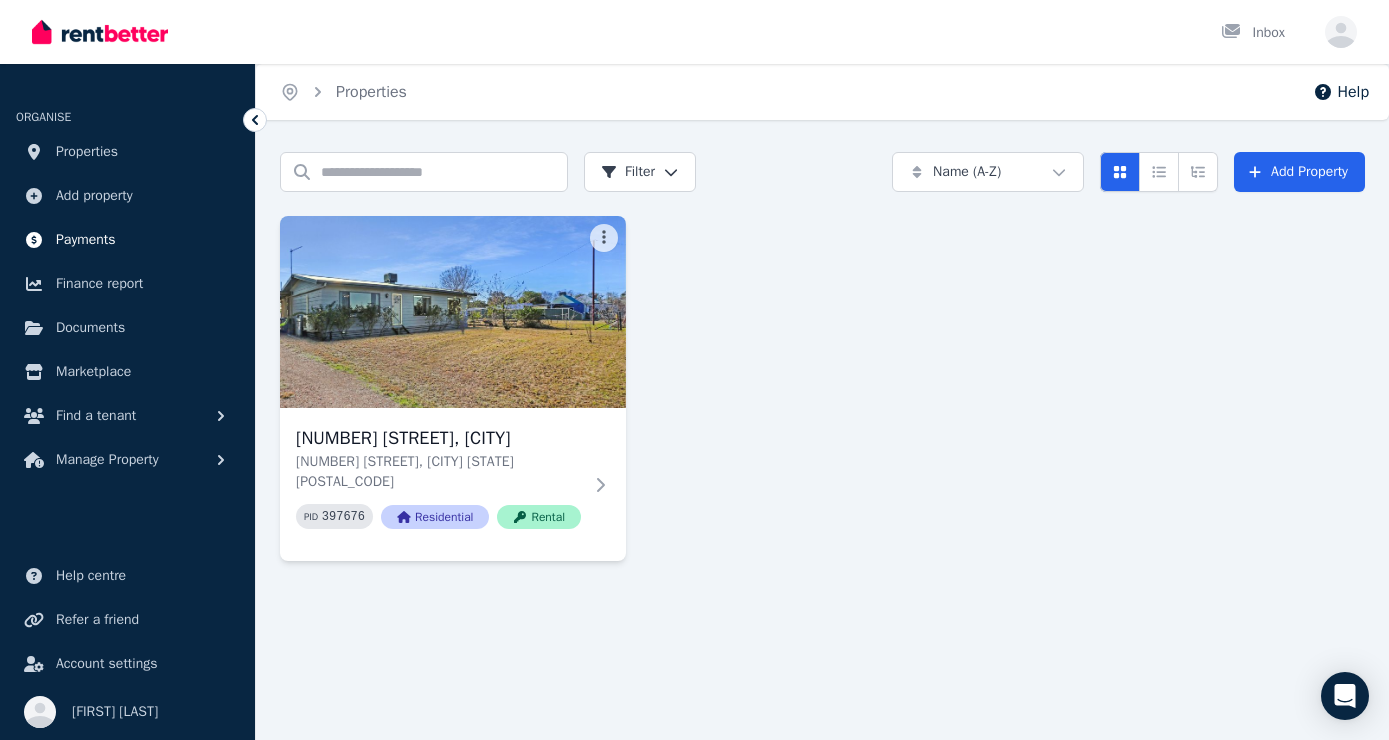 click on "Payments" at bounding box center (86, 240) 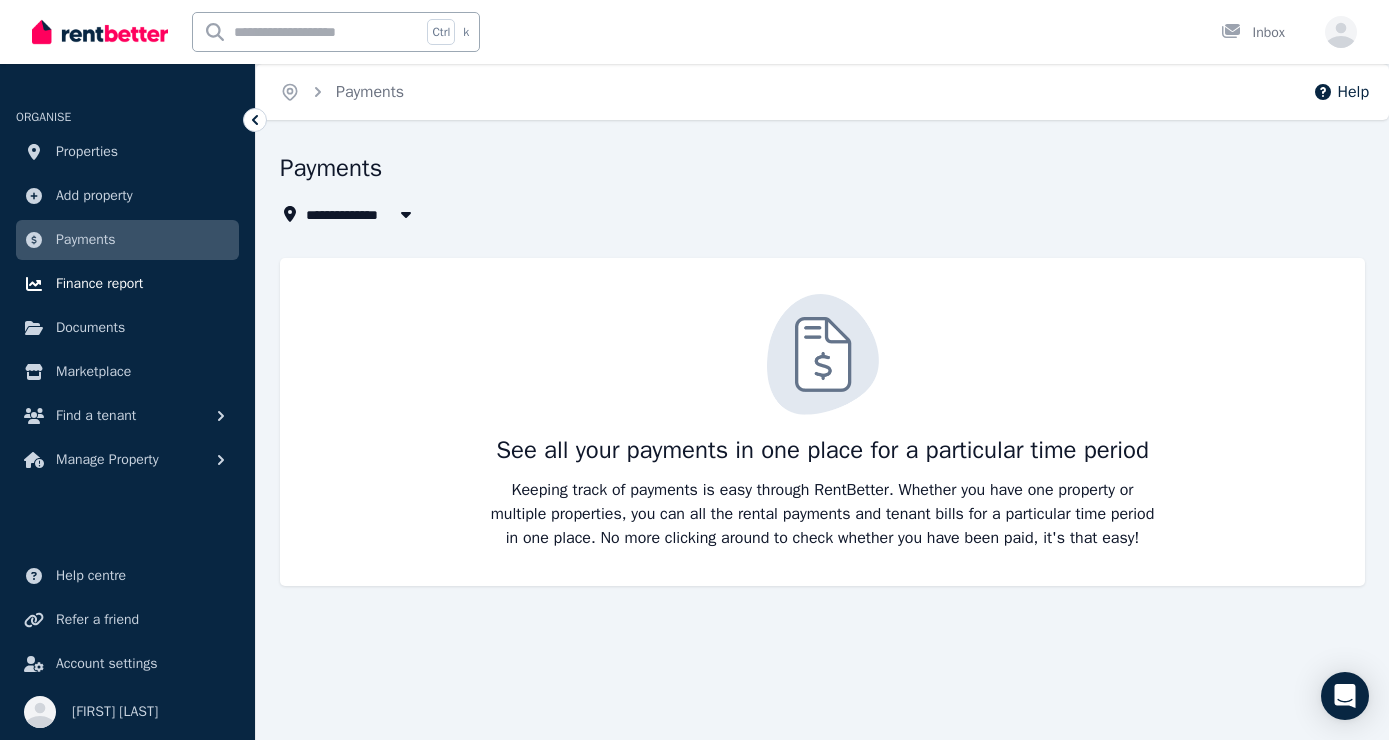 click on "Finance report" at bounding box center [99, 284] 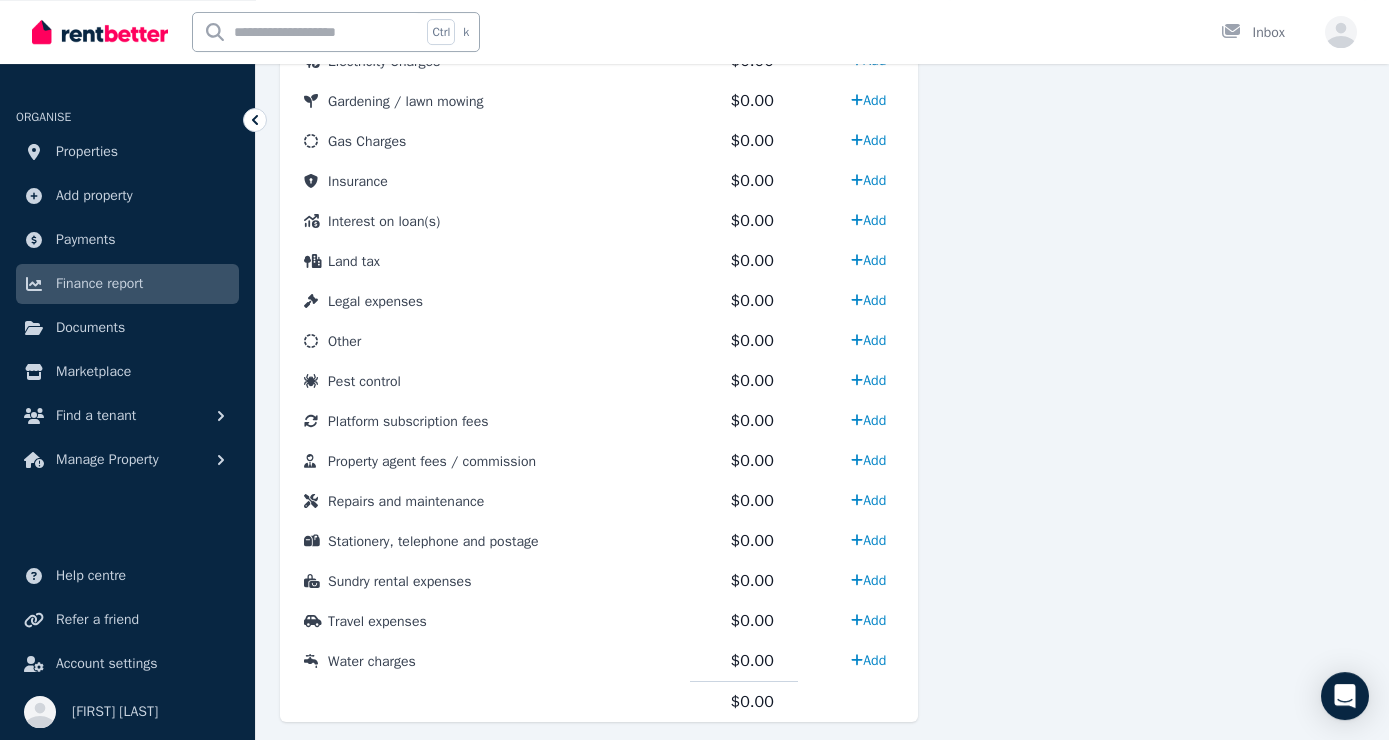 scroll, scrollTop: 972, scrollLeft: 0, axis: vertical 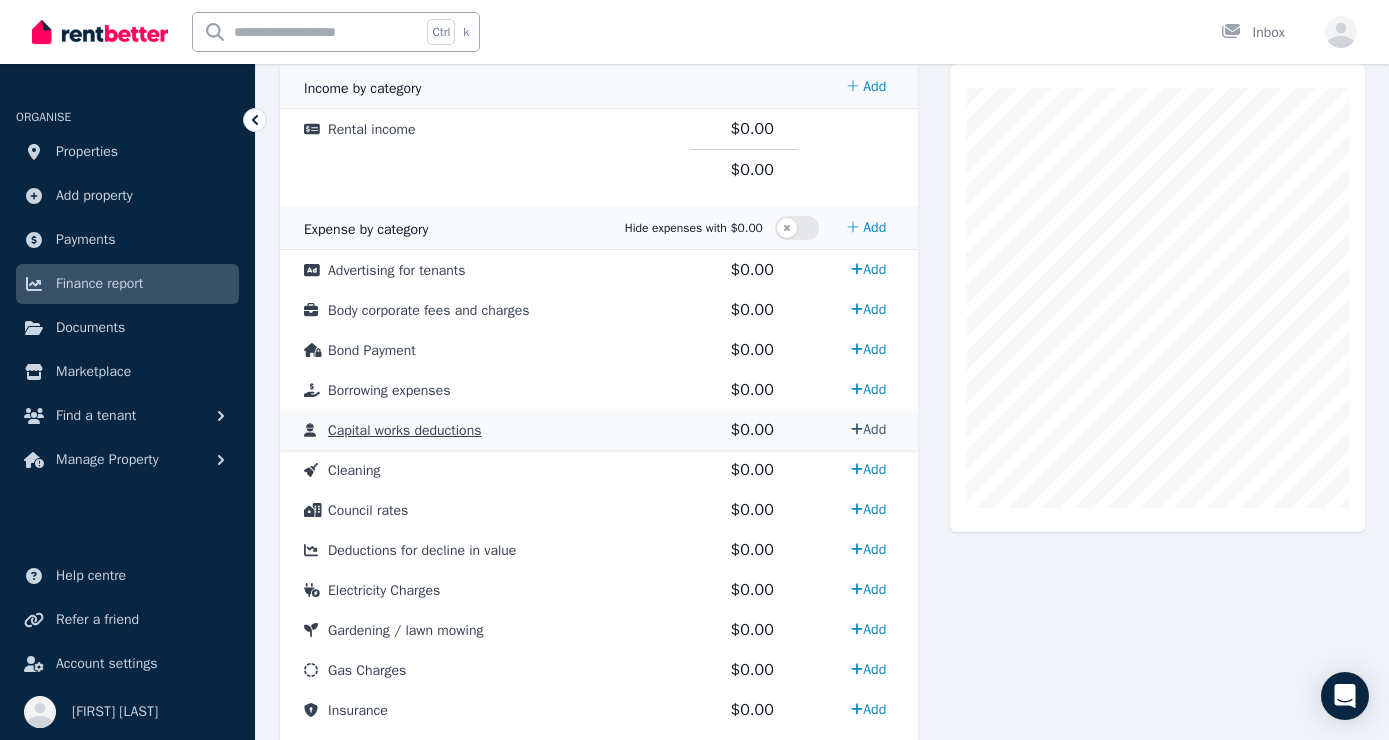 click on "Add" at bounding box center [868, 429] 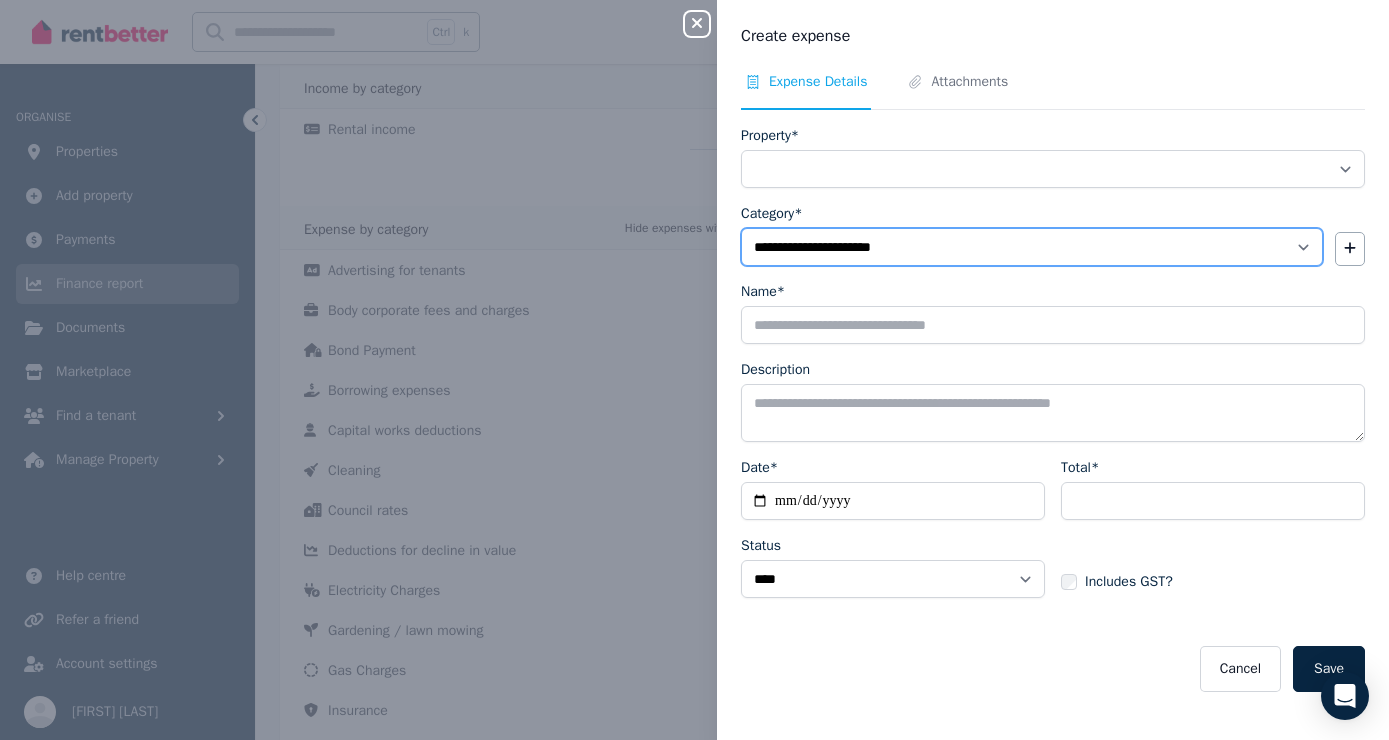 click on "**********" at bounding box center (1032, 247) 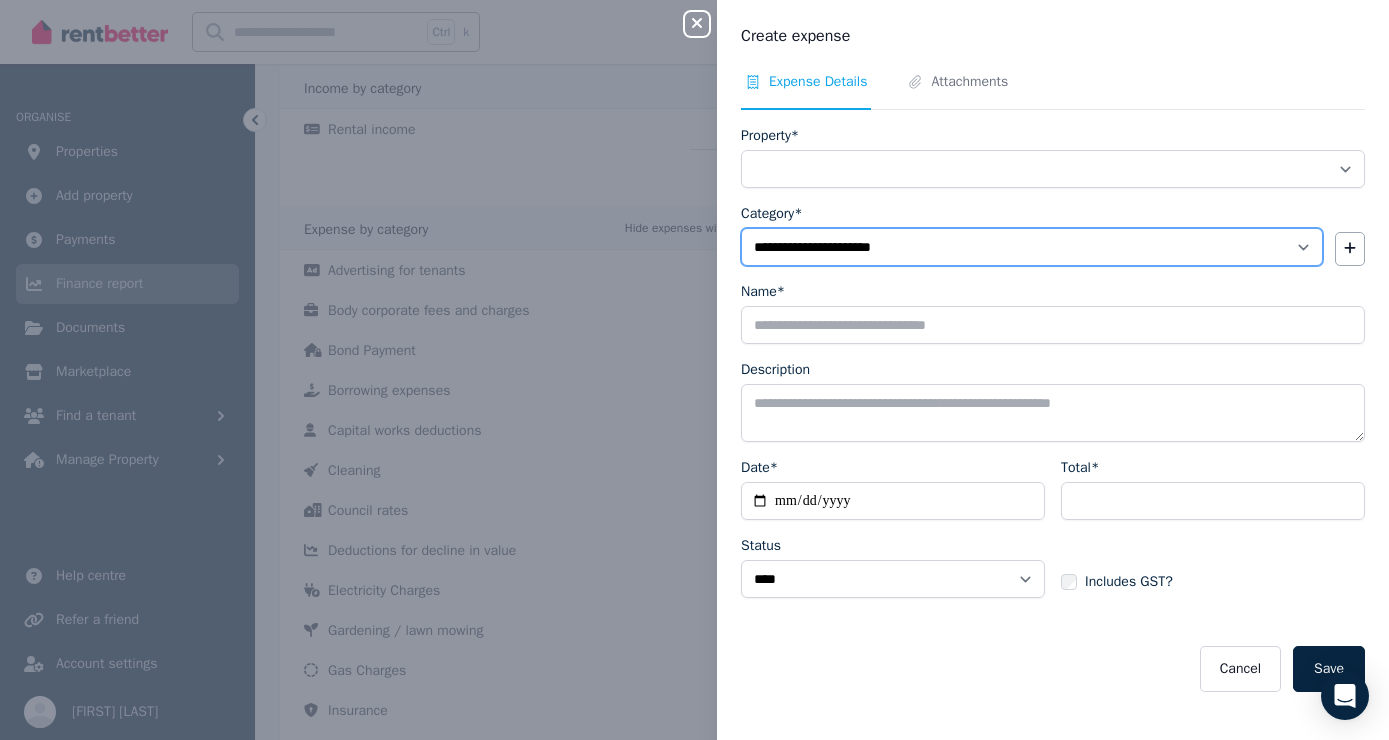 click on "**********" at bounding box center (1032, 247) 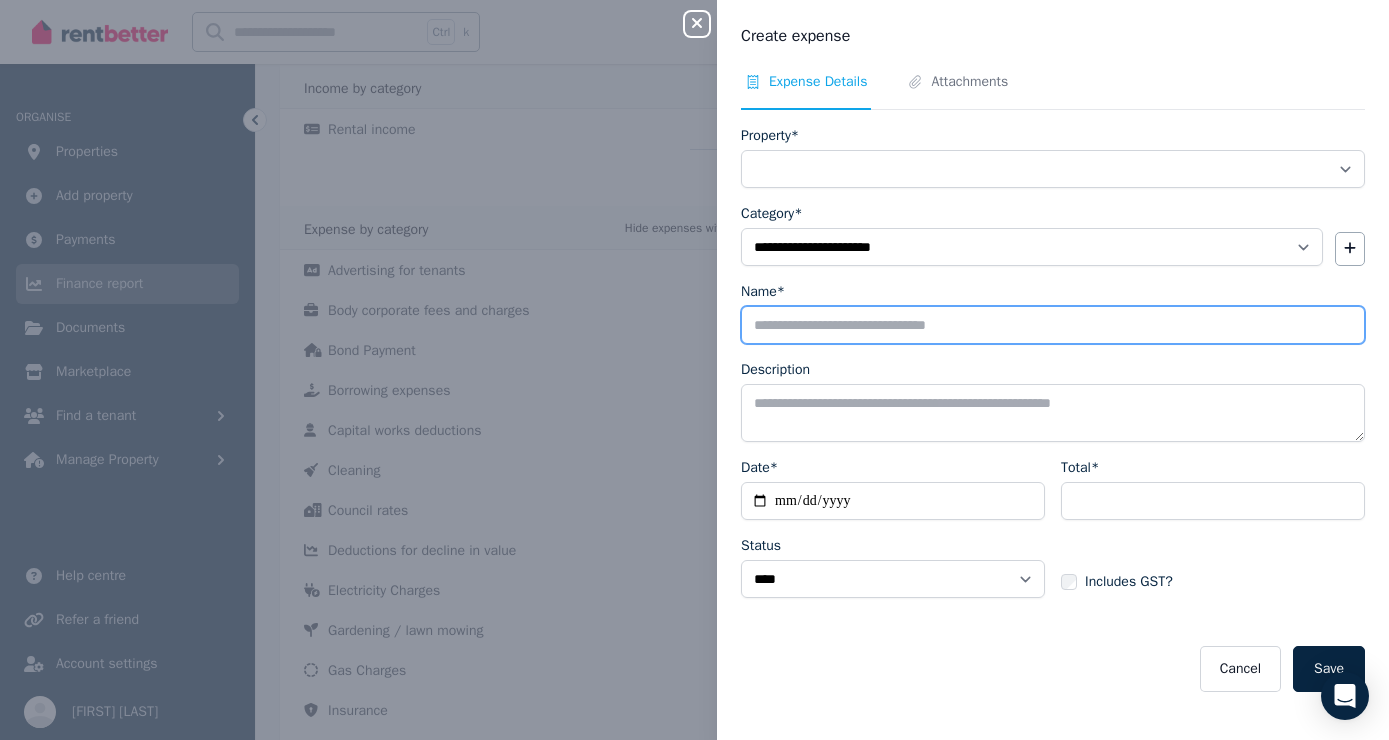 click on "Name*" at bounding box center (1053, 325) 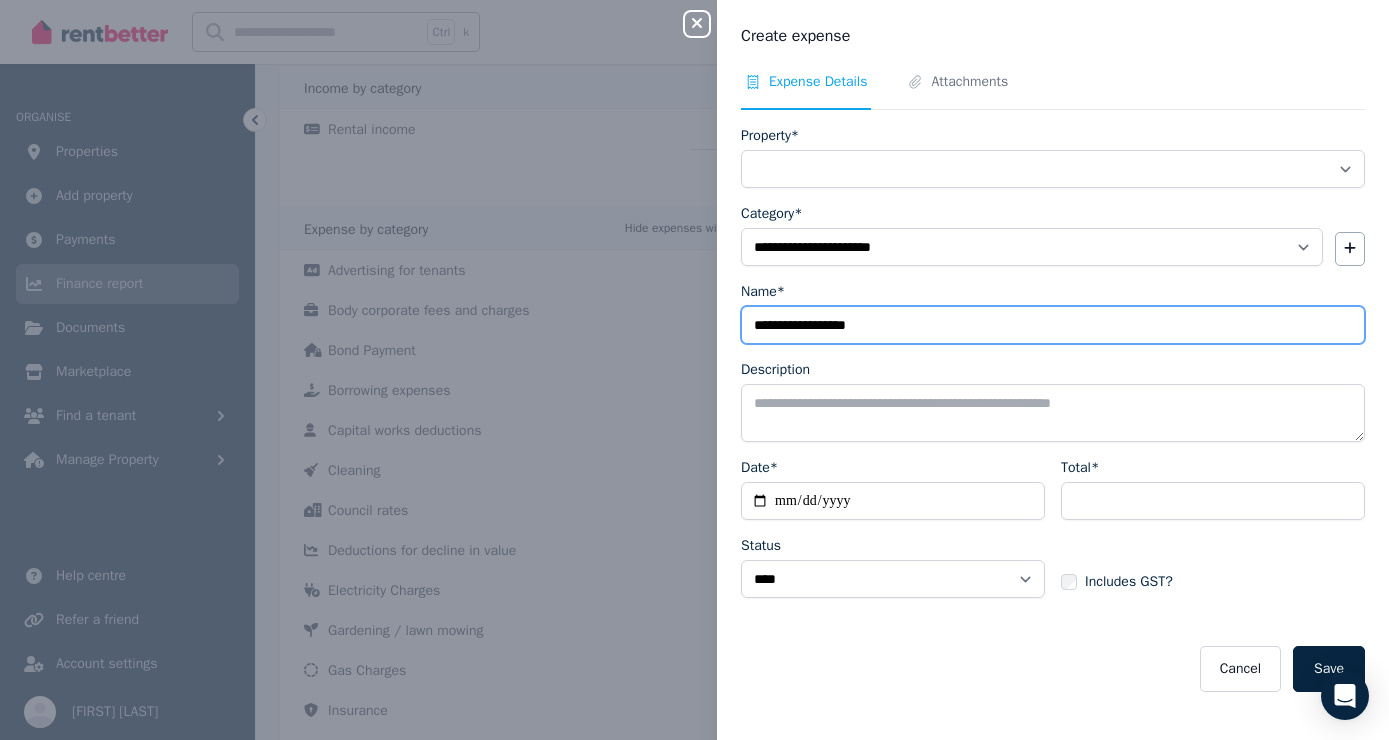 type on "**********" 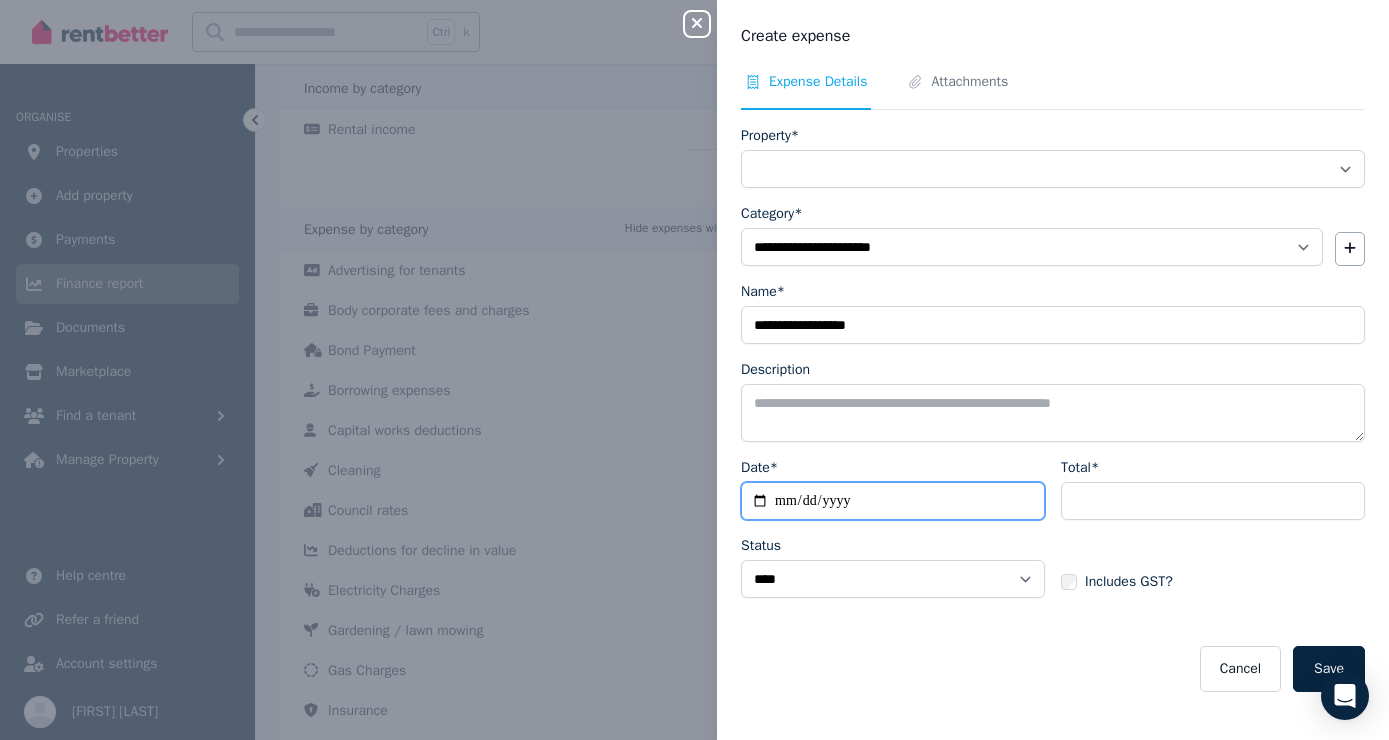 click on "Date*" at bounding box center [893, 501] 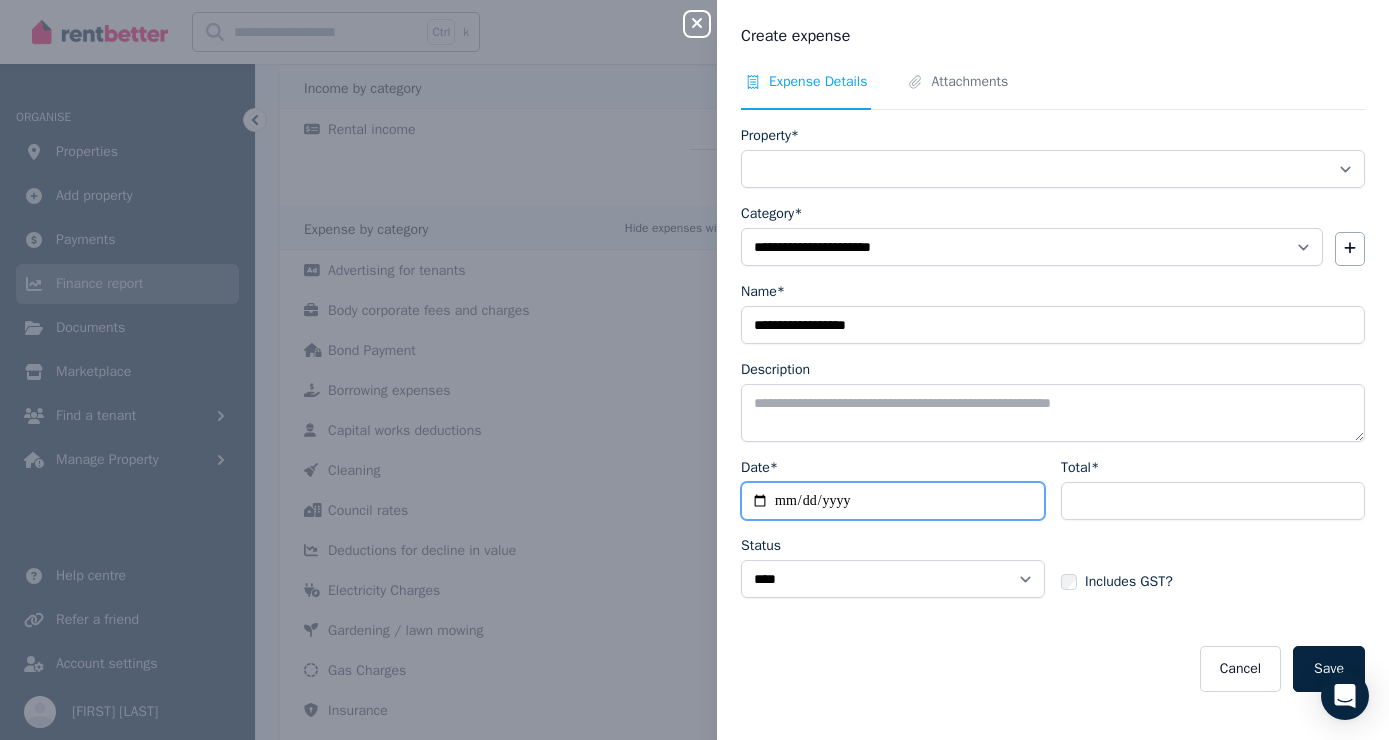 type on "**********" 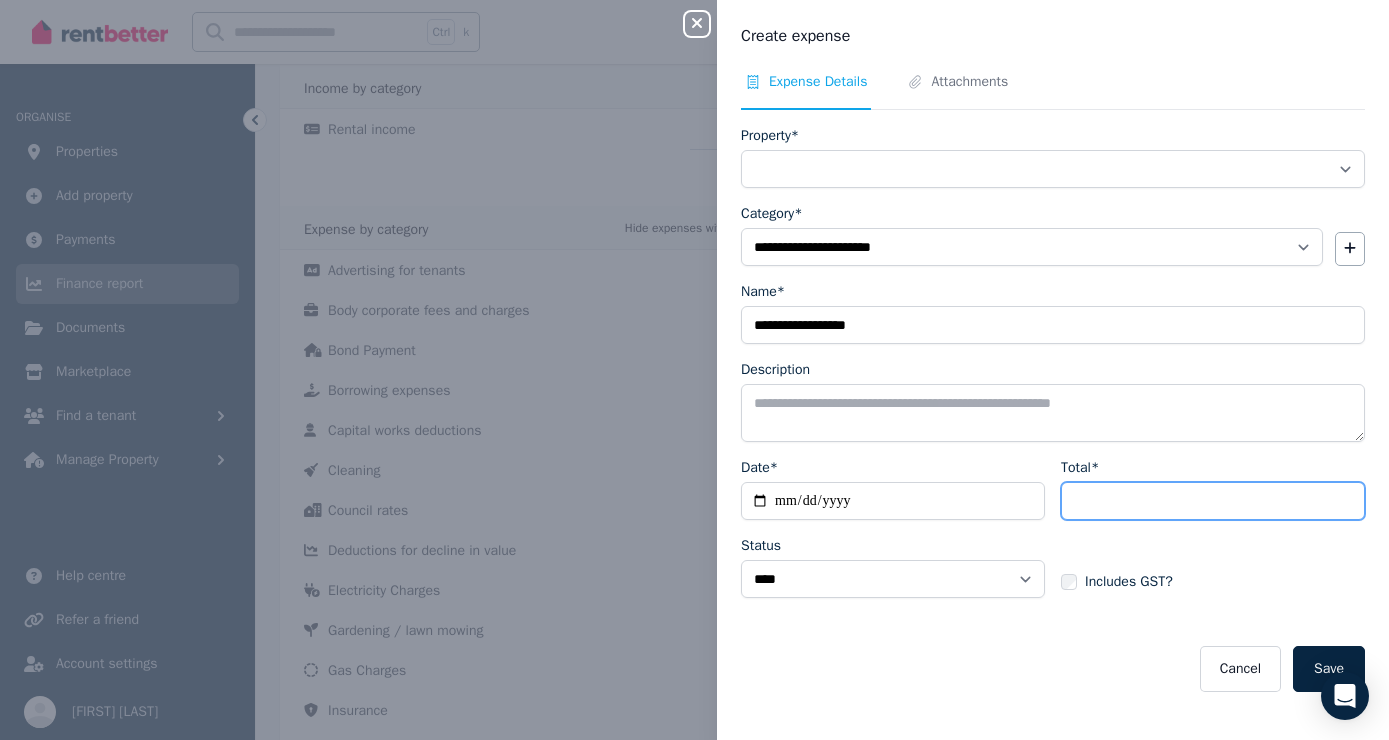 click on "Total*" at bounding box center (1213, 501) 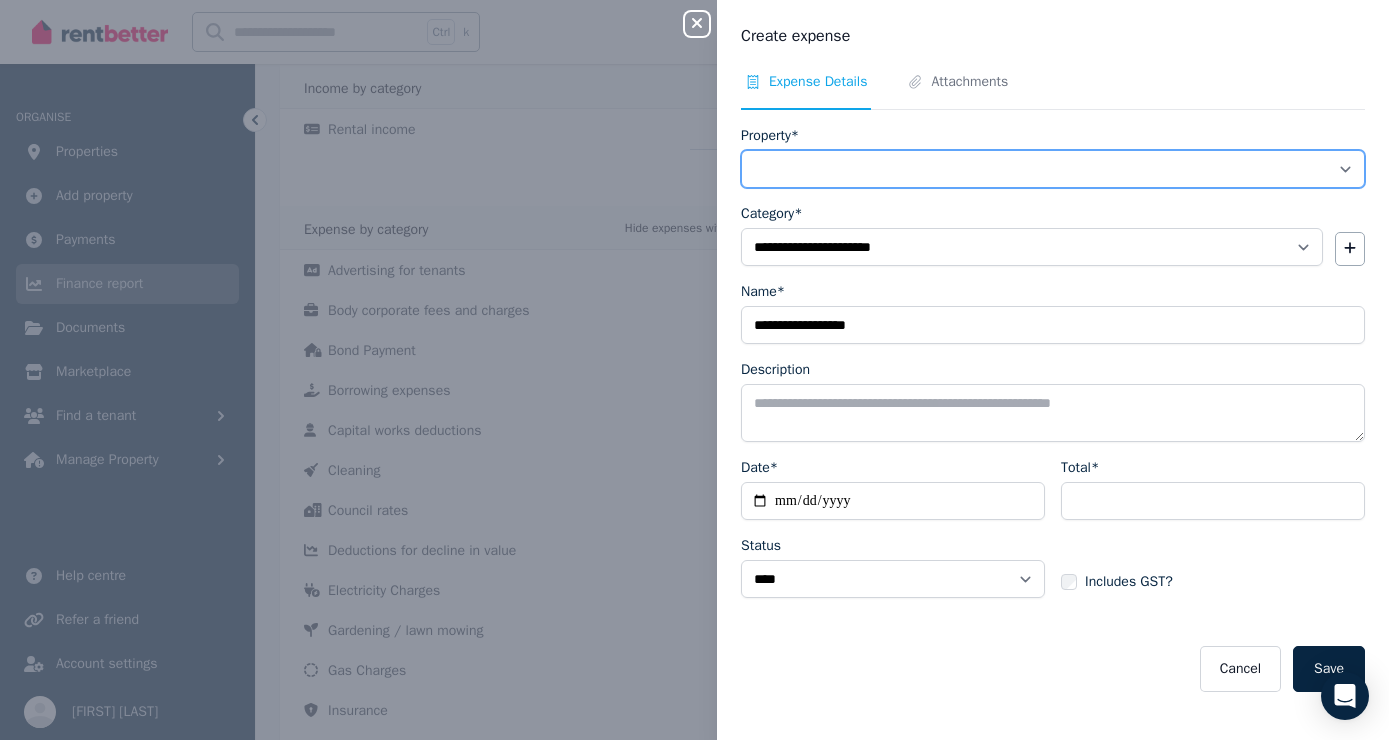 click on "**********" at bounding box center [1053, 169] 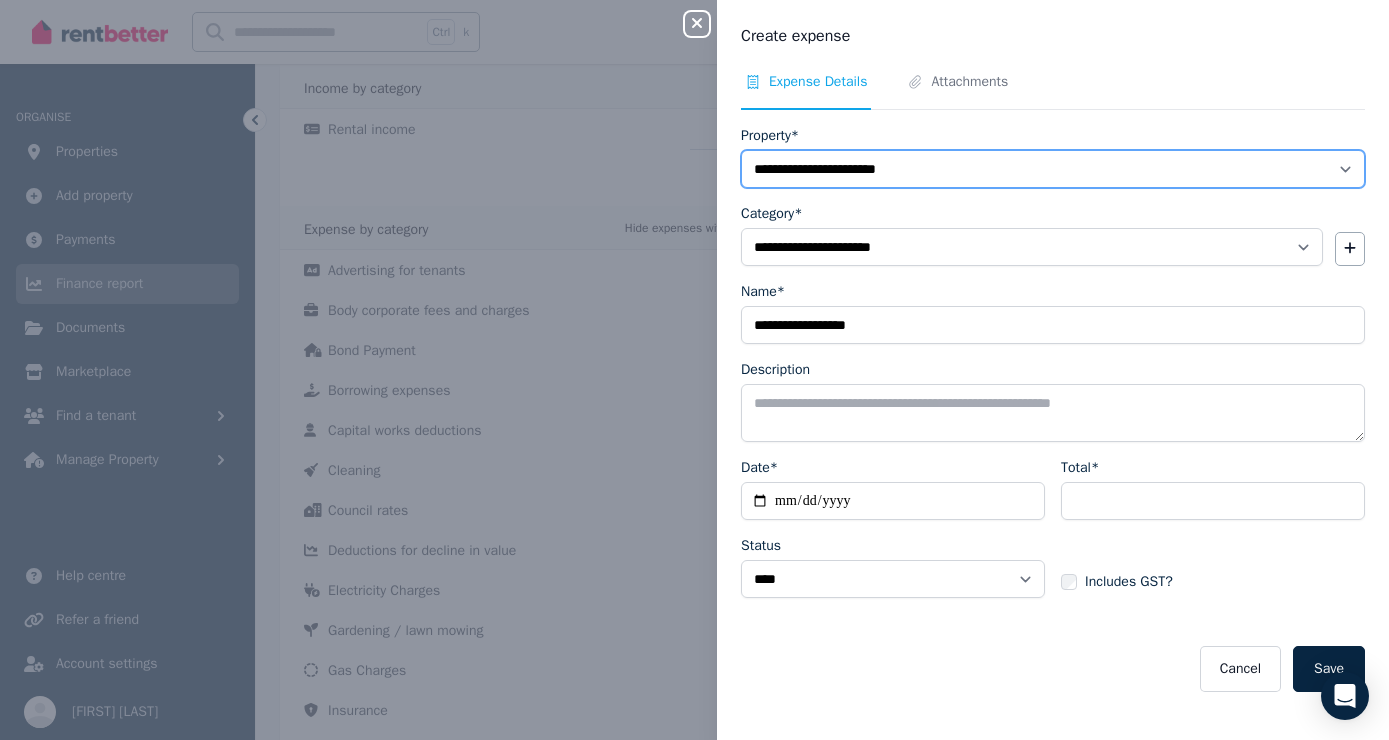 click on "**********" at bounding box center (0, 0) 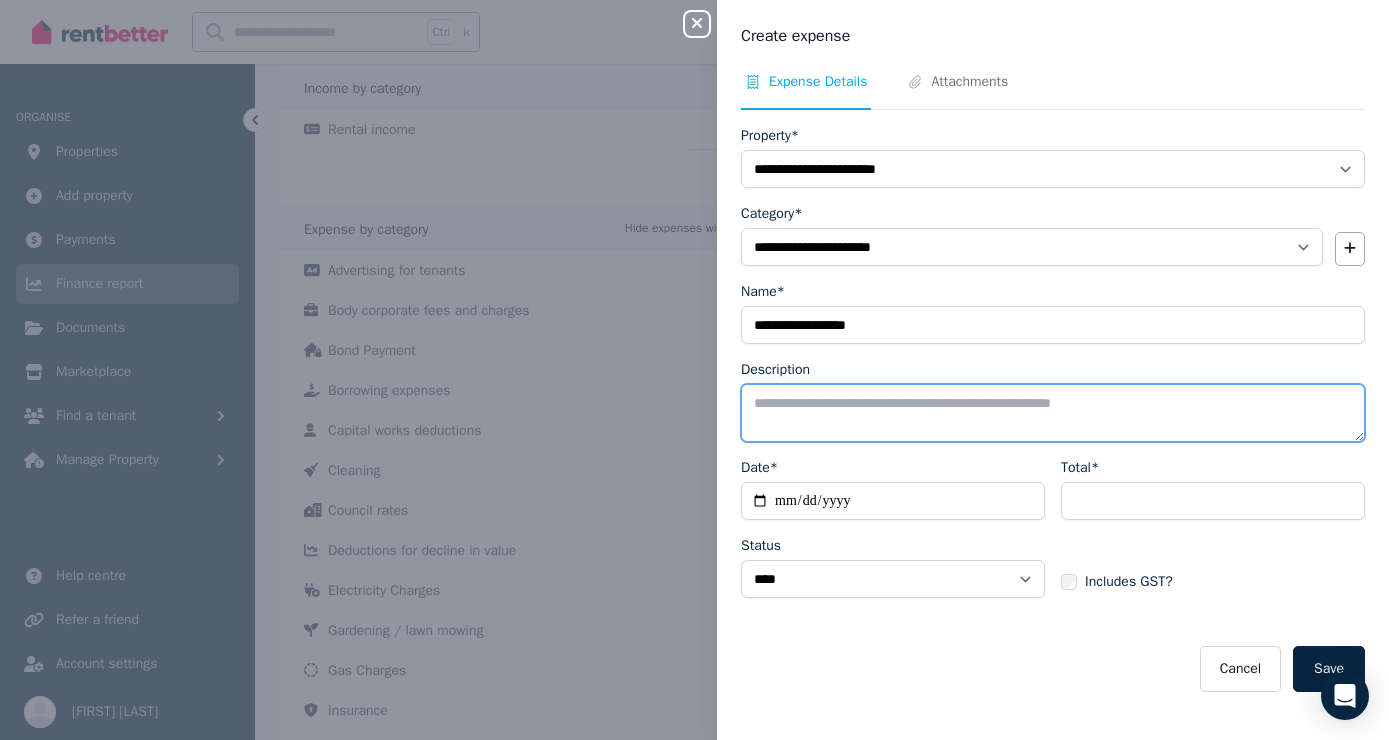 click on "Description" at bounding box center [1053, 413] 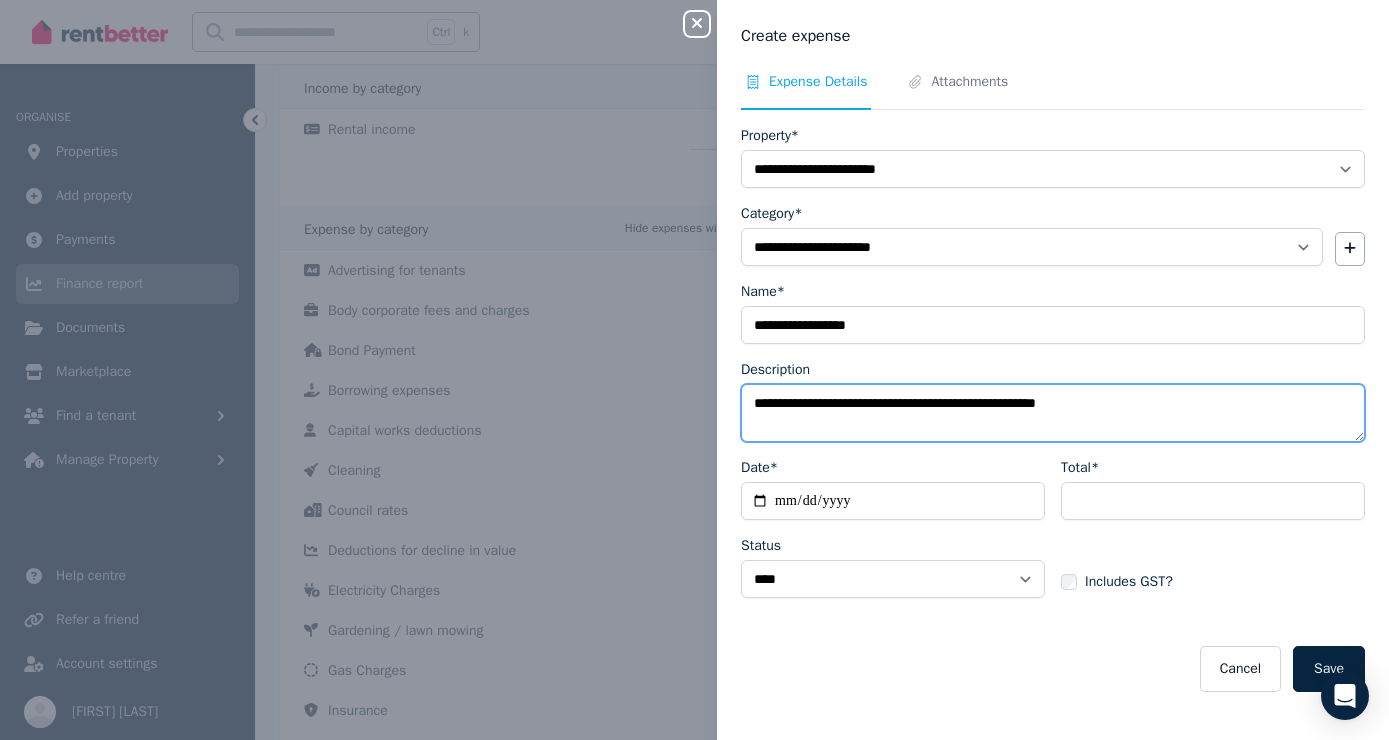 type on "**********" 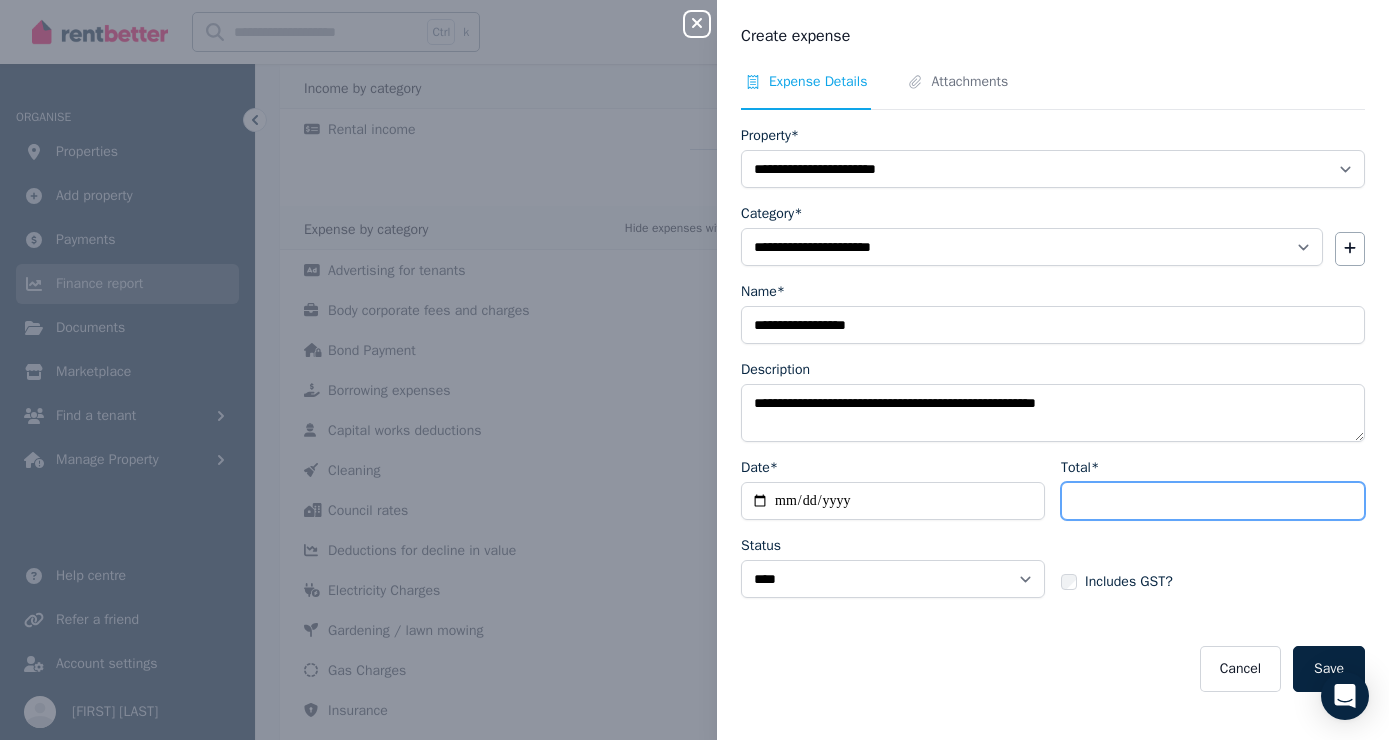 click on "*****" at bounding box center [1213, 501] 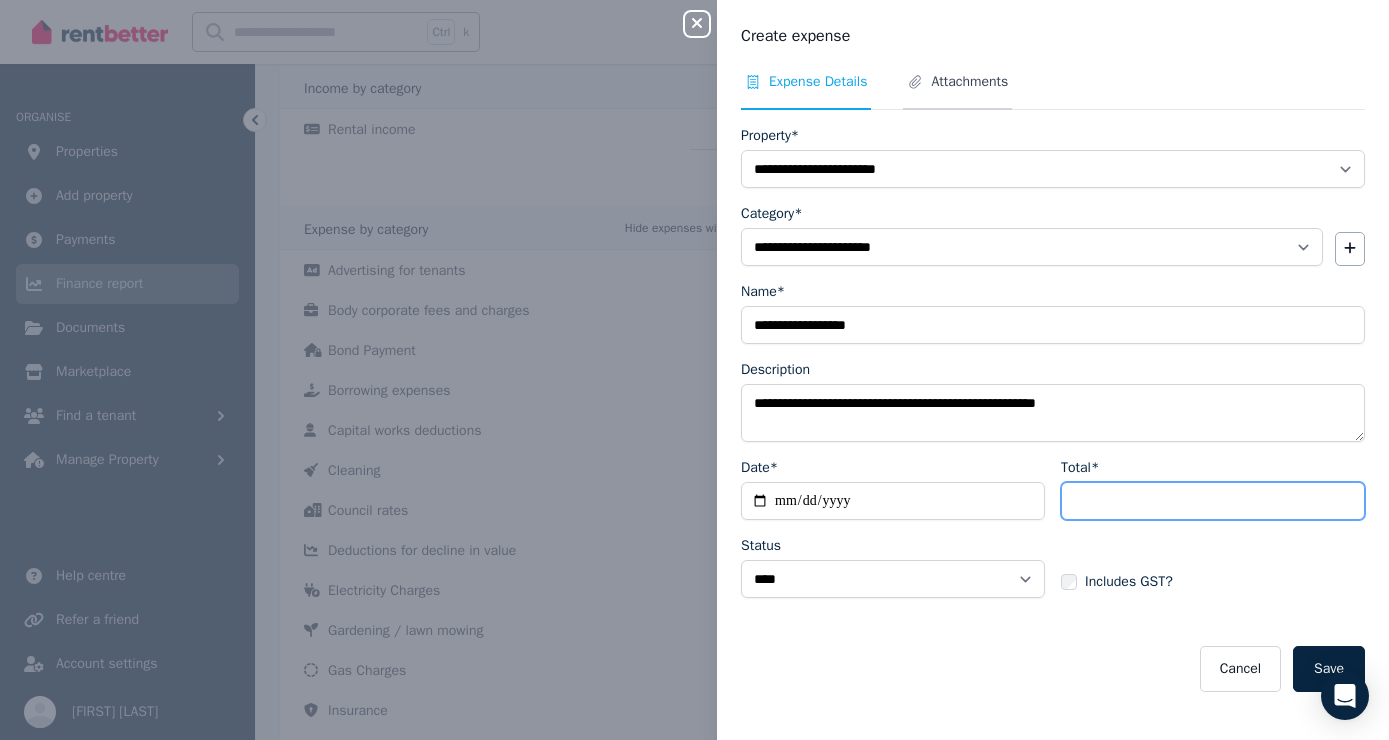 type on "*****" 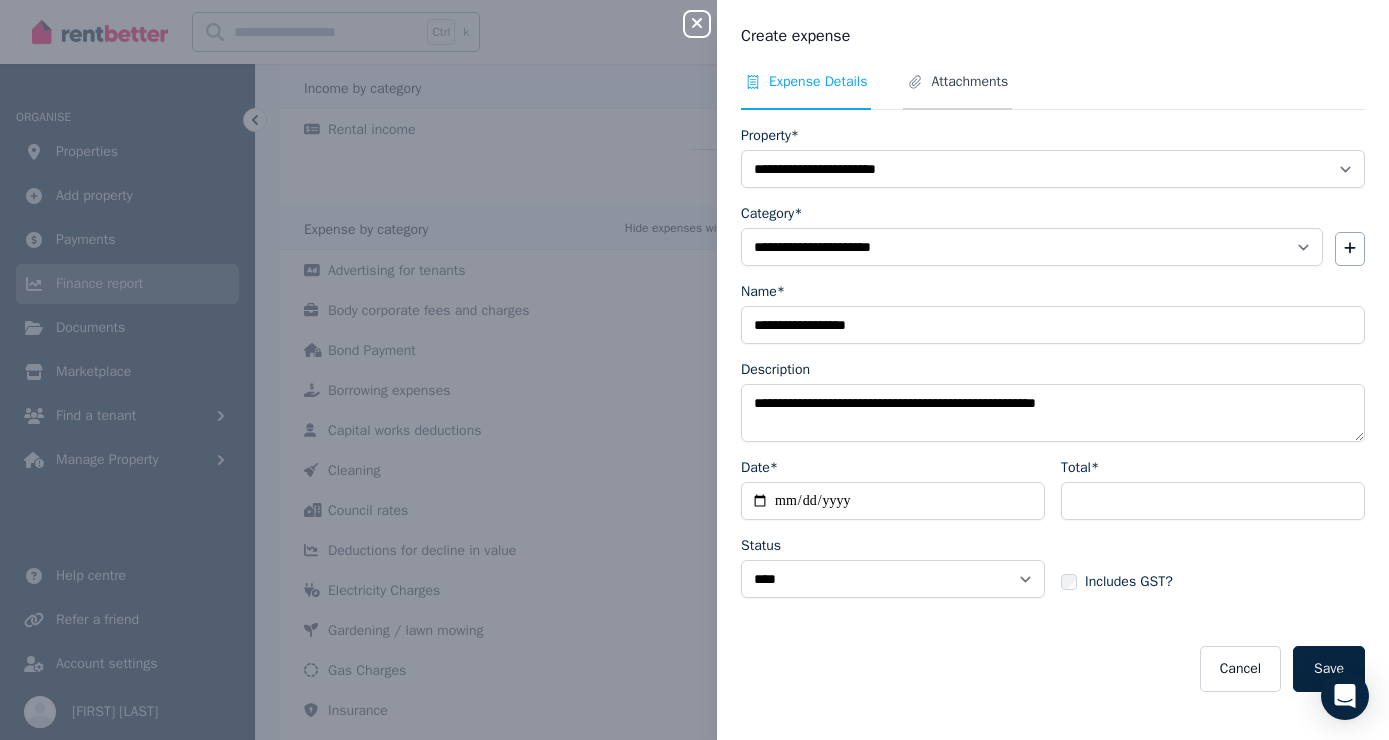 click on "Attachments" at bounding box center [969, 82] 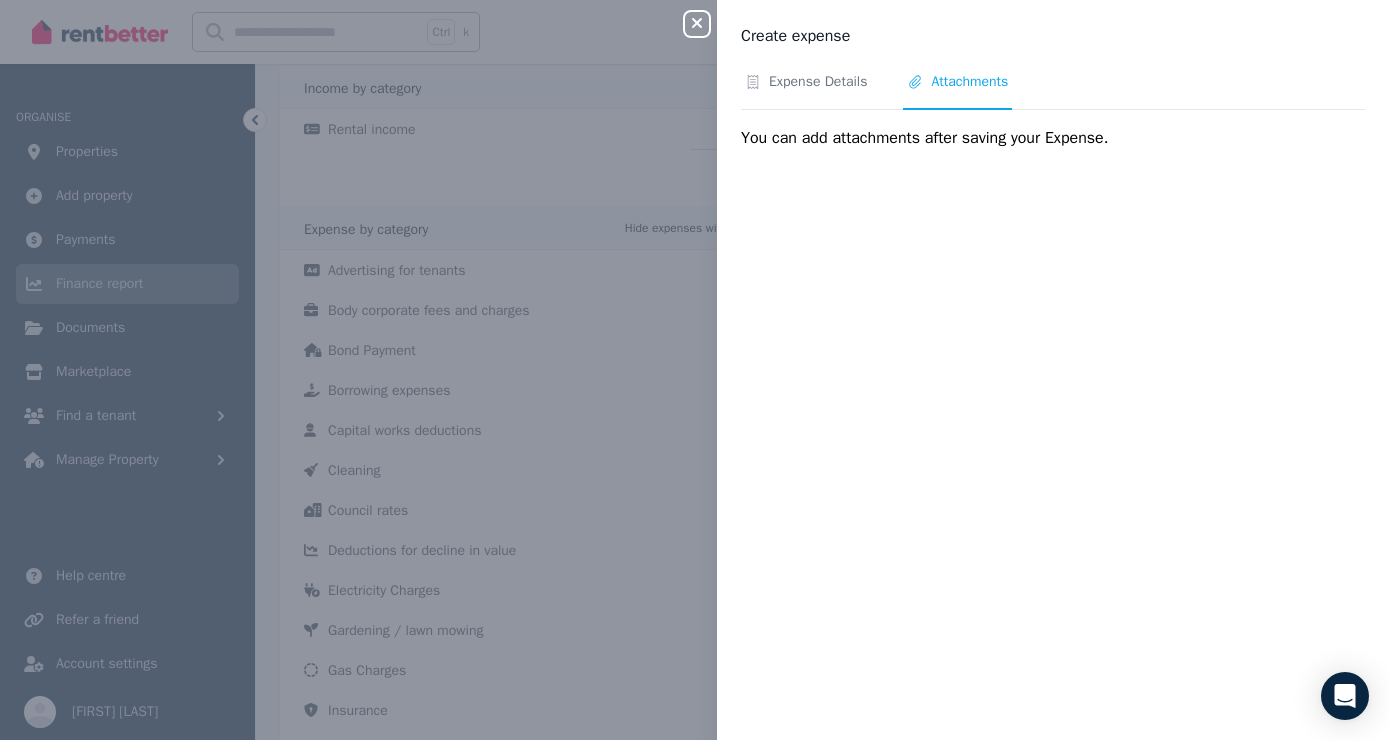 click on "Attachments" at bounding box center (969, 82) 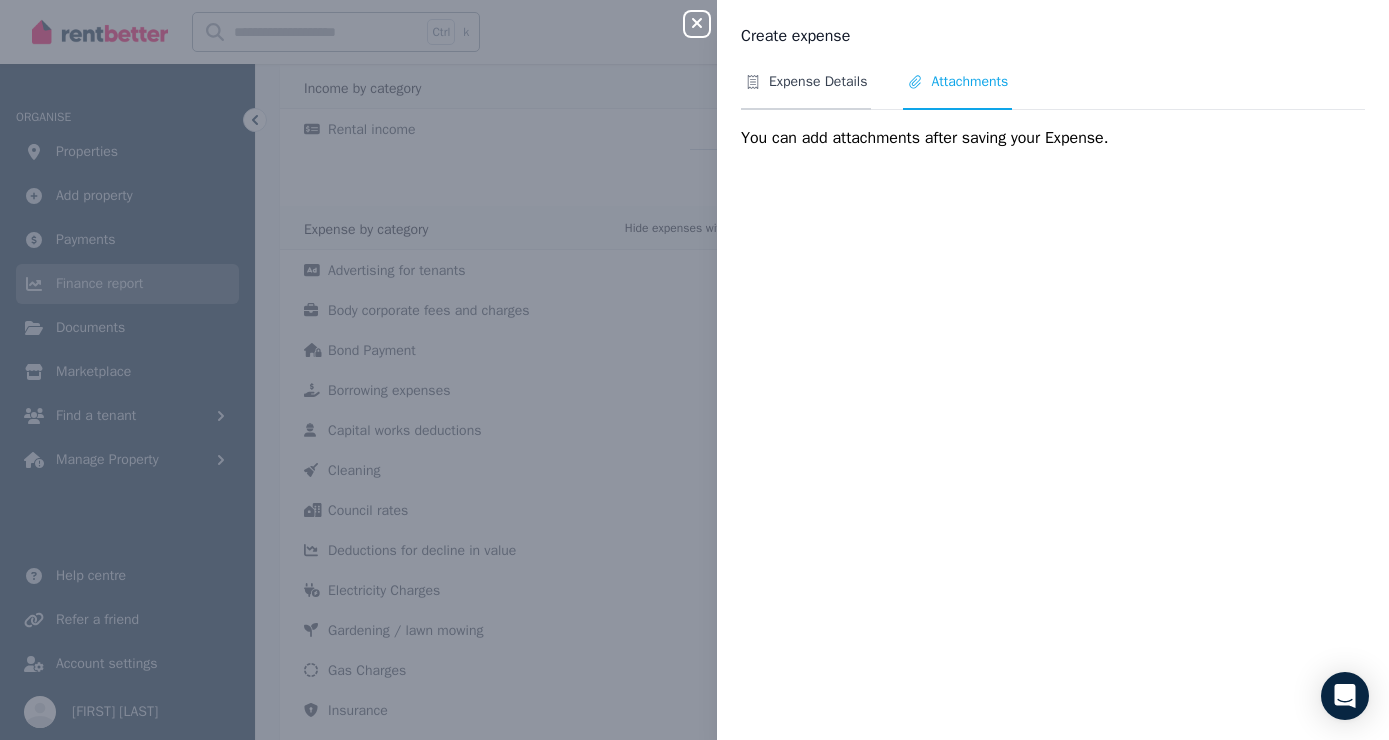 click on "Expense Details" at bounding box center (818, 82) 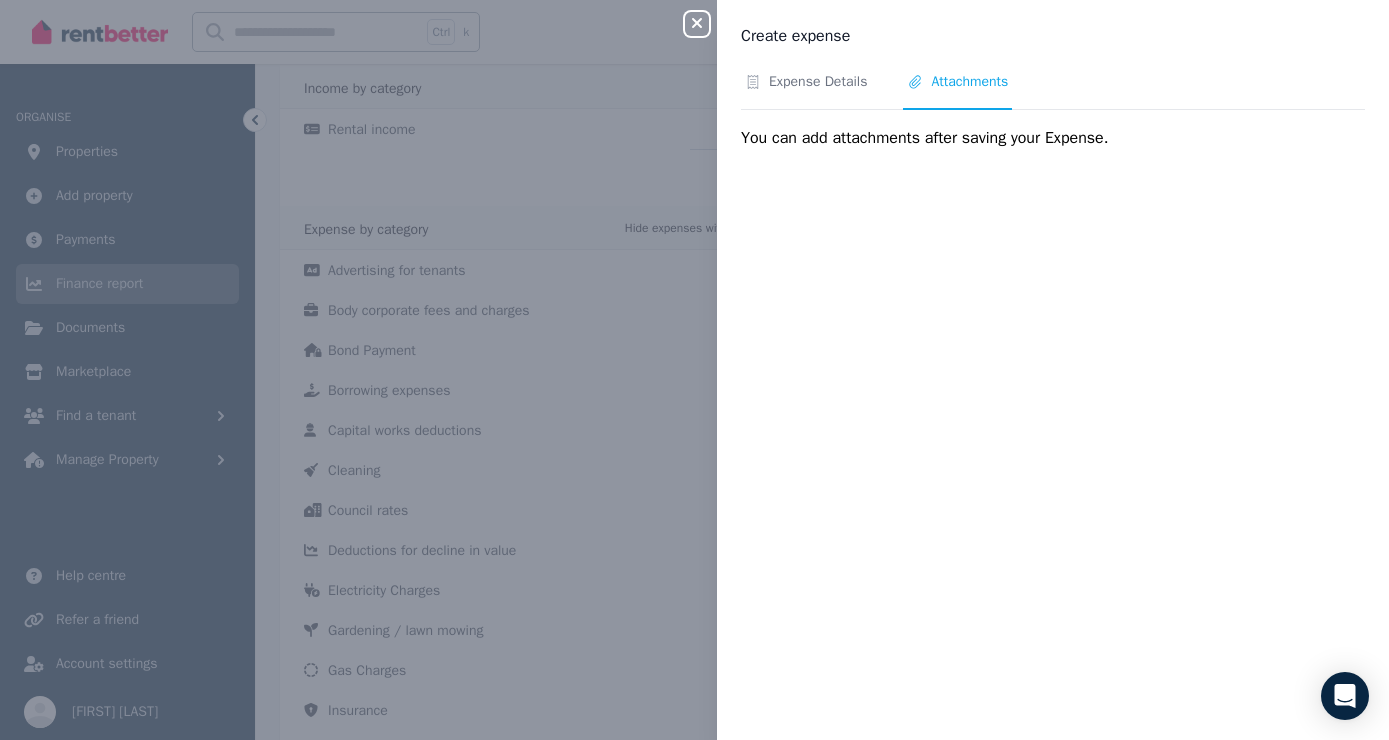 select on "**********" 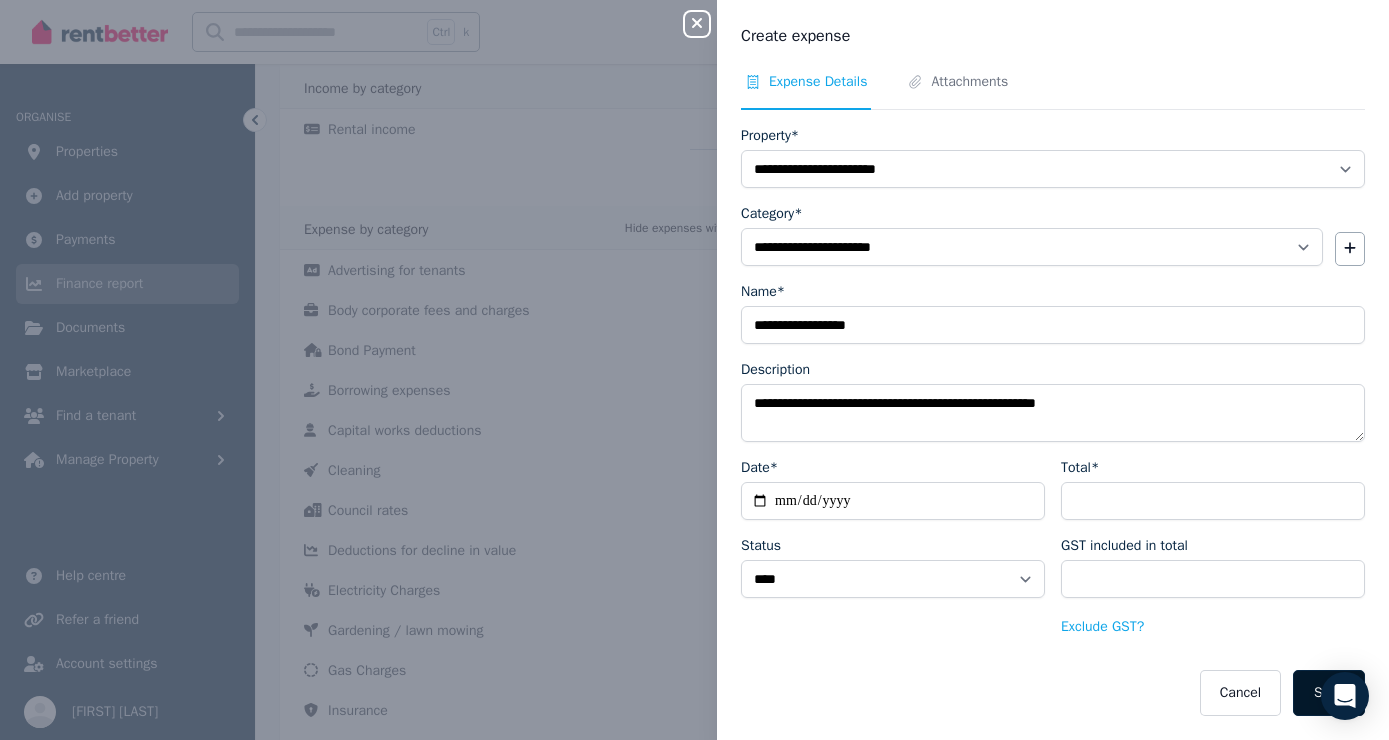 click on "Save" at bounding box center [1329, 693] 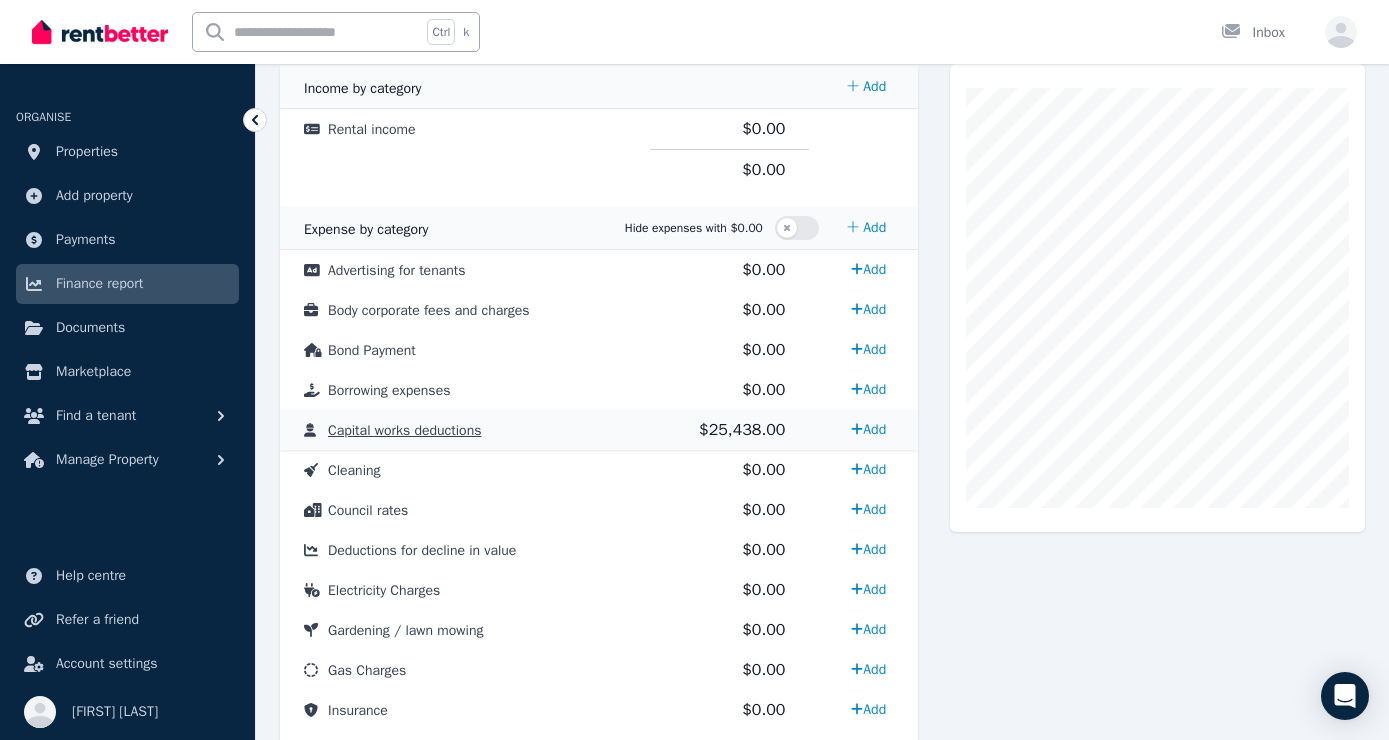 click on "$25,438.00" at bounding box center (729, 430) 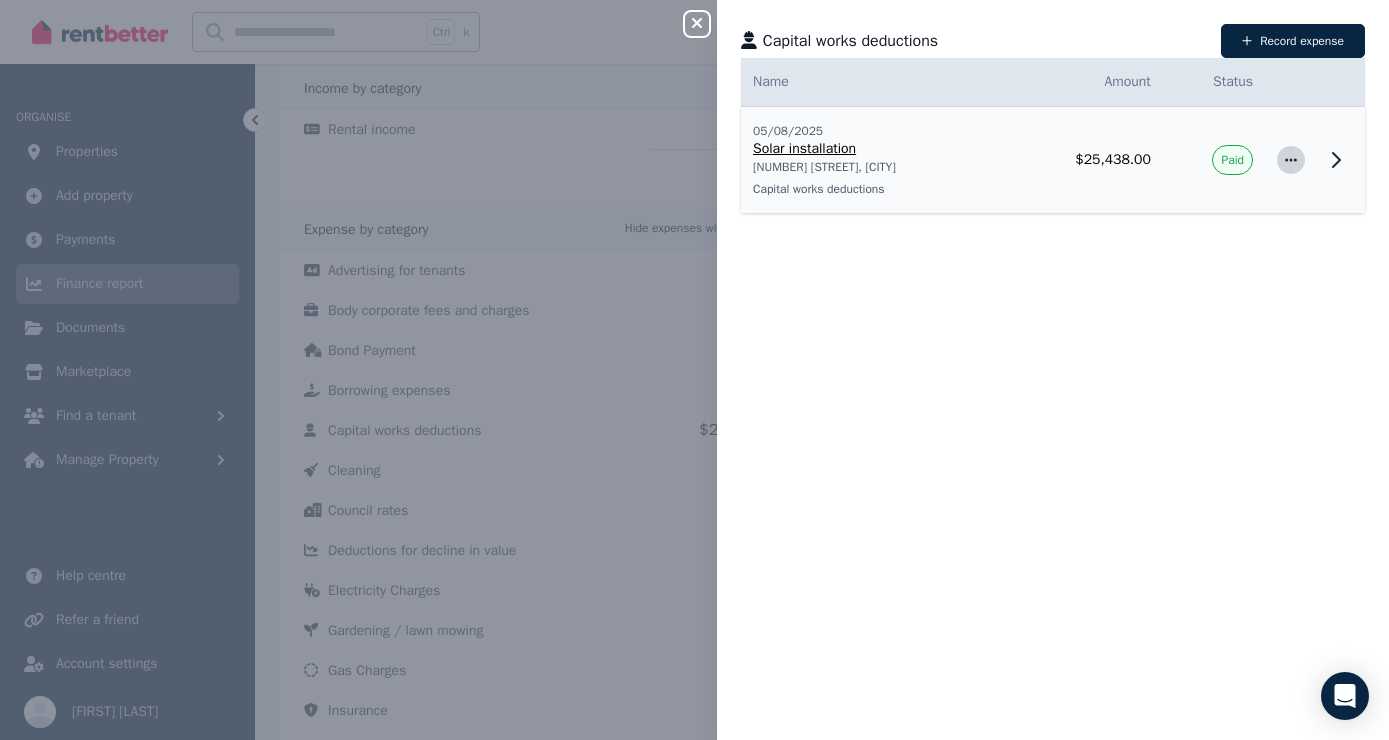 click 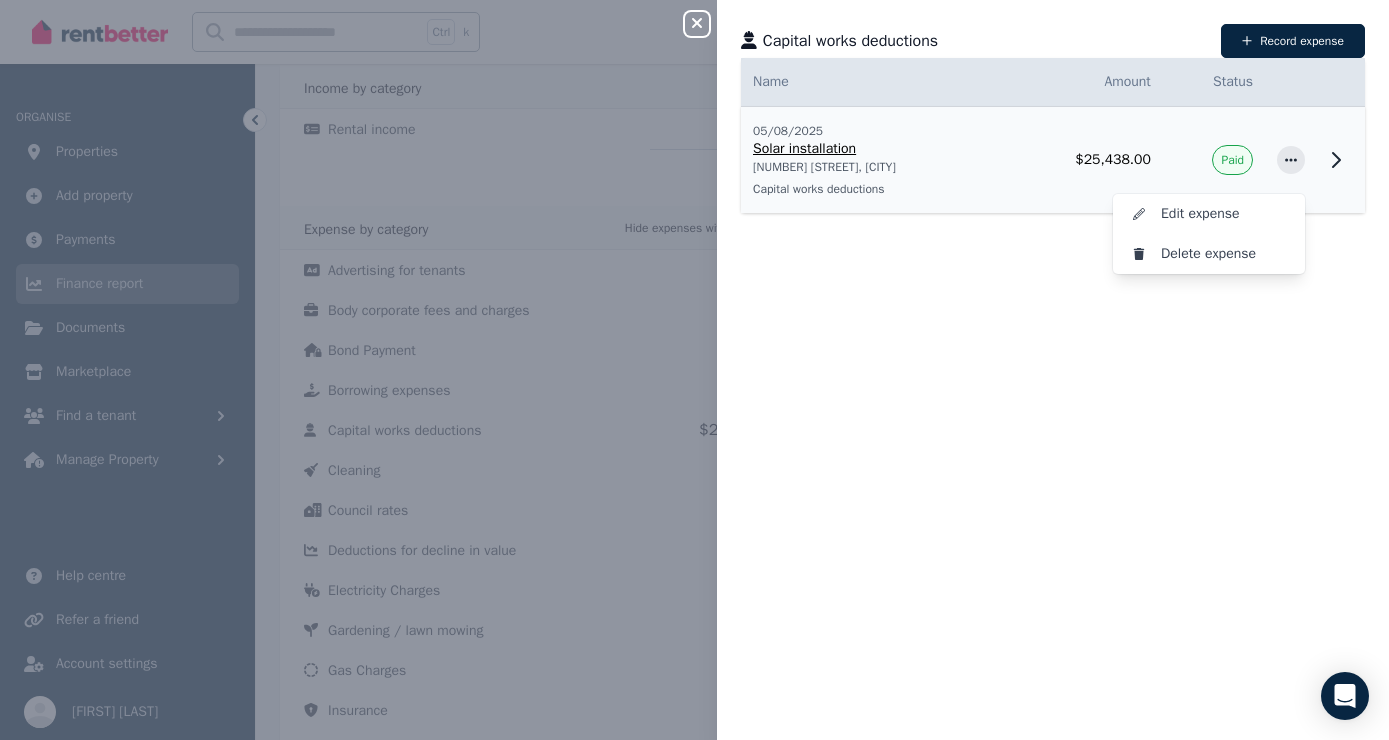 click 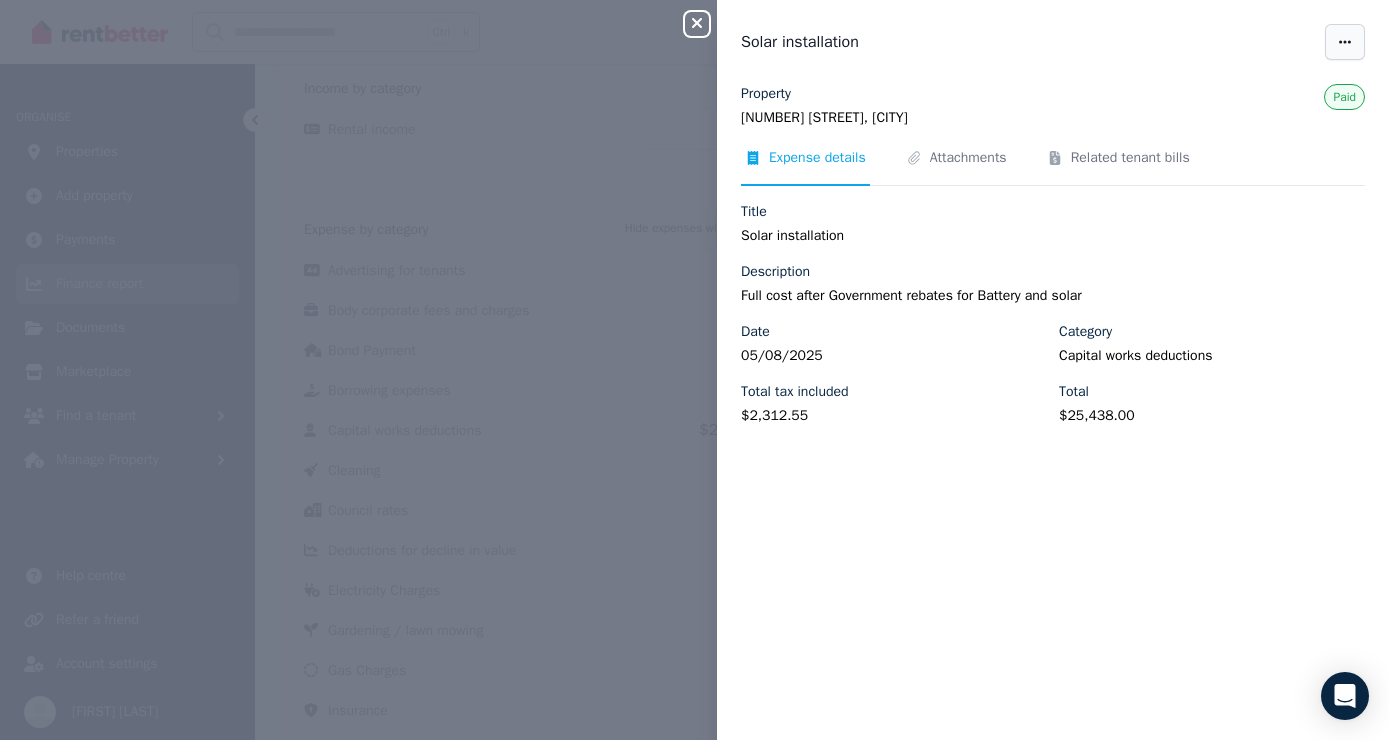 click 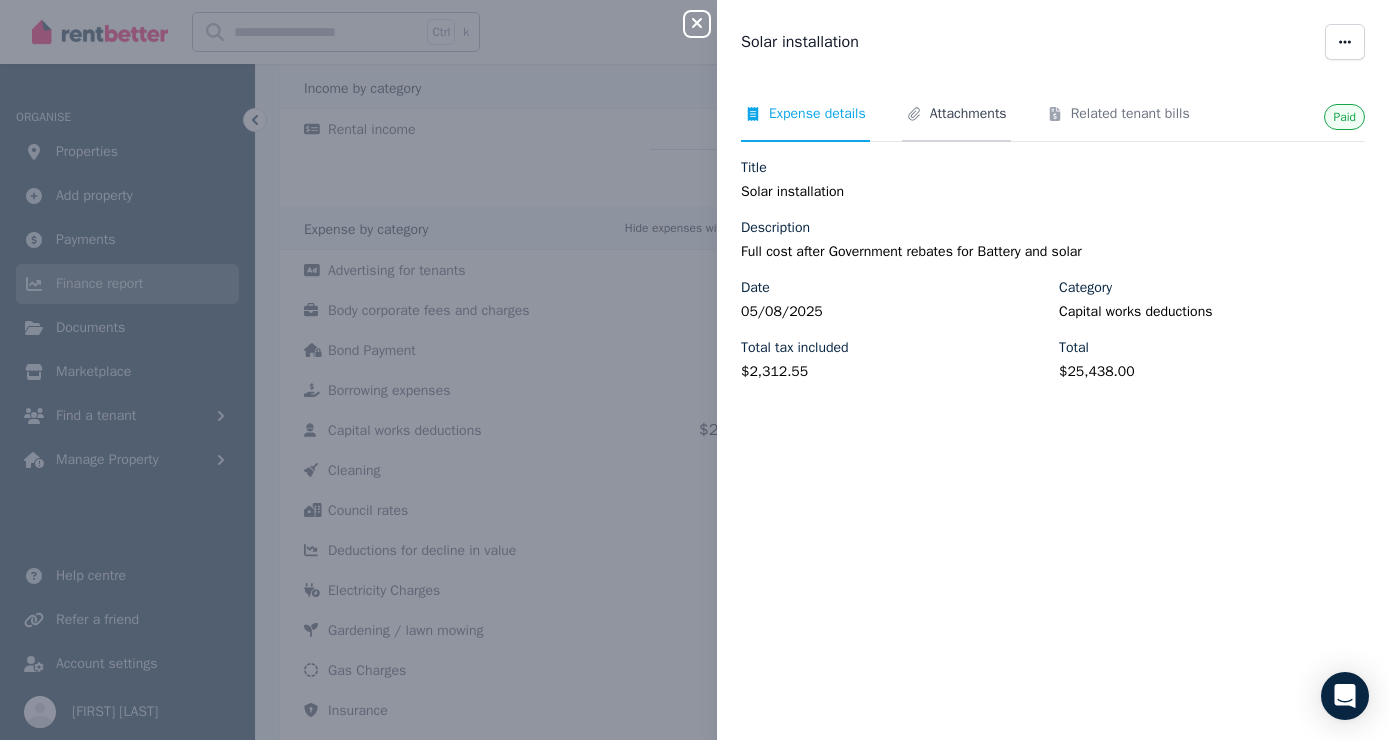 click on "Attachments" at bounding box center (968, 114) 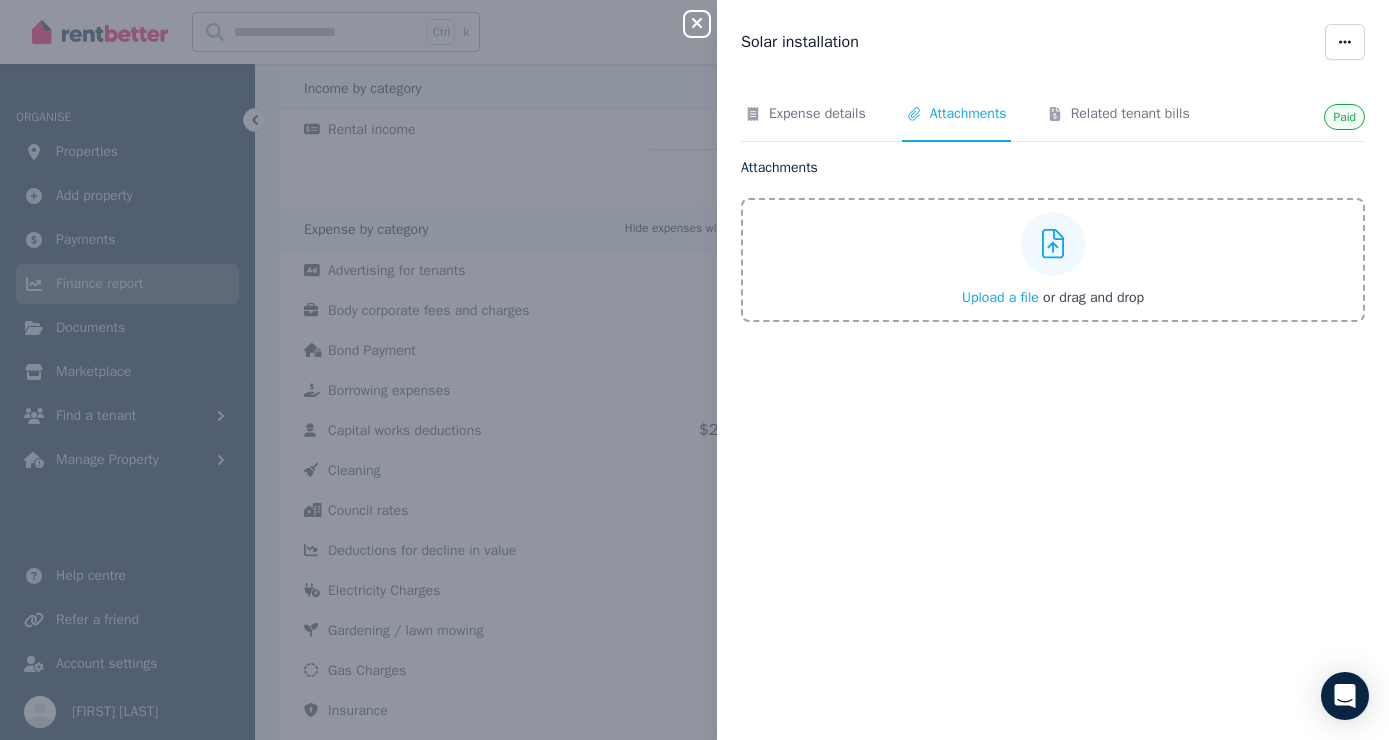 click on "Upload a file   or drag and drop" at bounding box center [1053, 260] 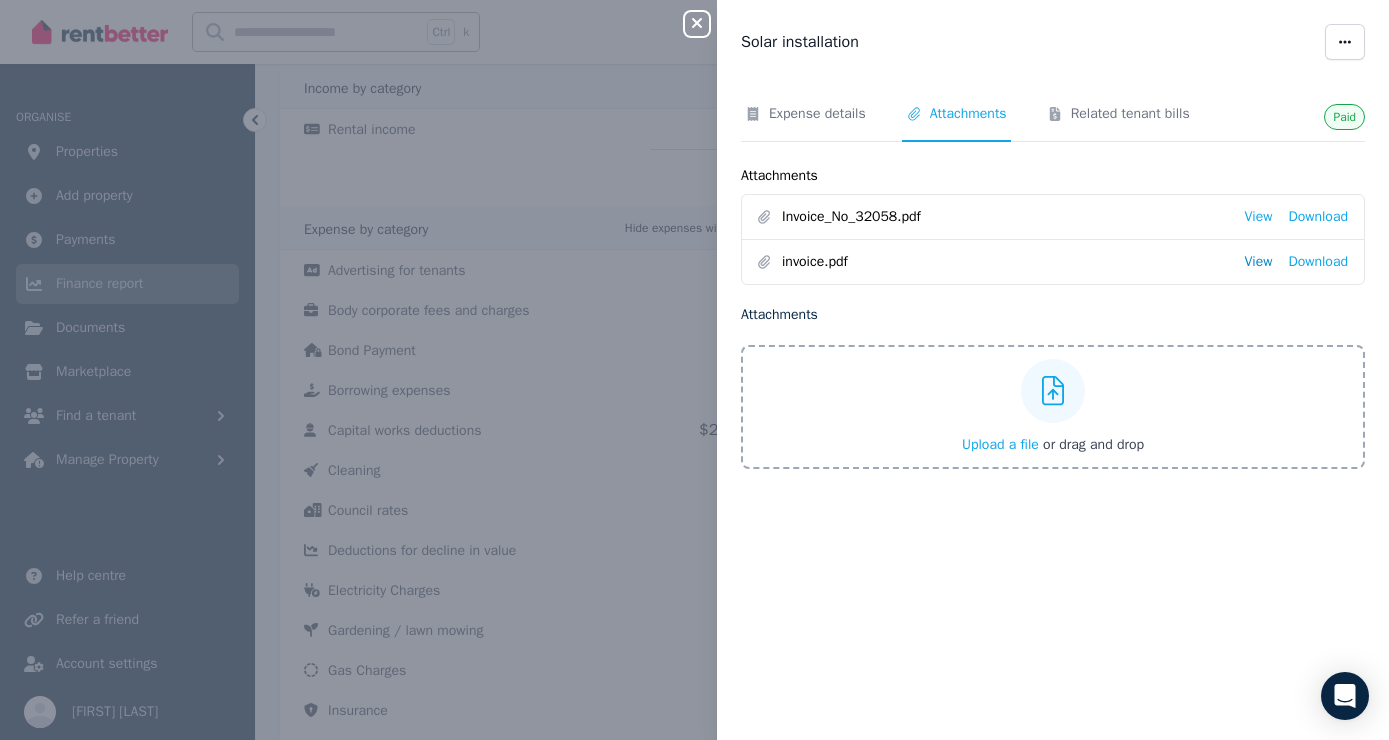 click on "View" at bounding box center [1258, 262] 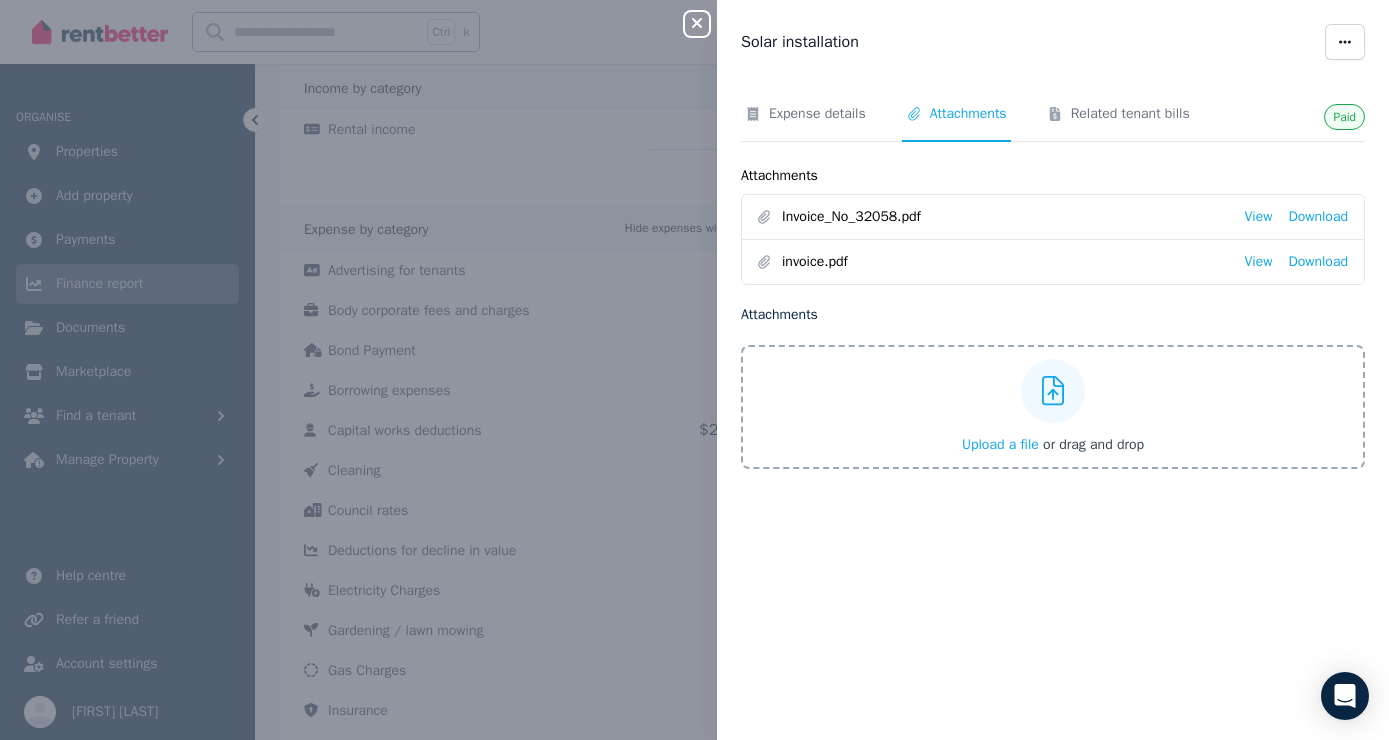 click on "Paid Expense details Attachments Related tenant bills Attachments Invoice_No_32058.pdf View Download invoice.pdf View Download Attachments Upload a file   or drag and drop Uploaded   " invoice.pdf " Uploaded   " Invoice_No_32058.pdf "" at bounding box center [1053, 400] 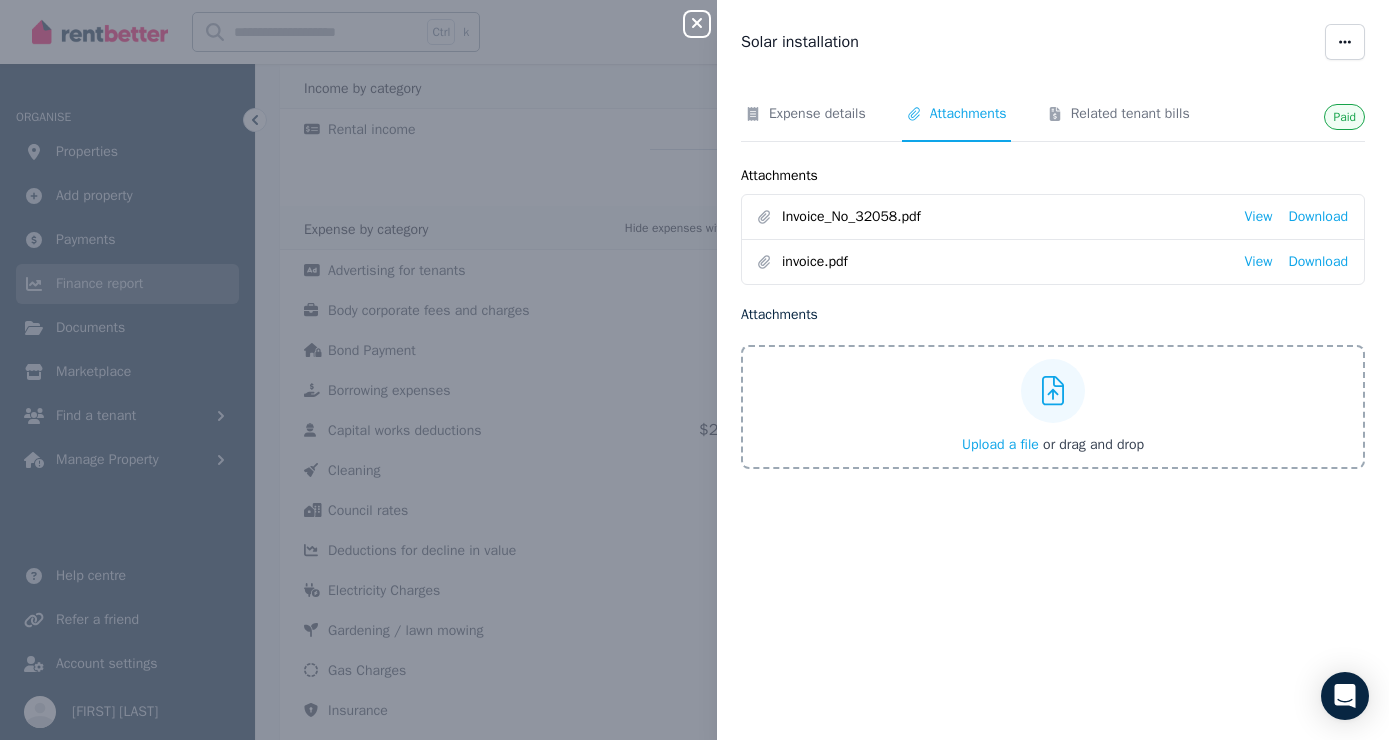 click 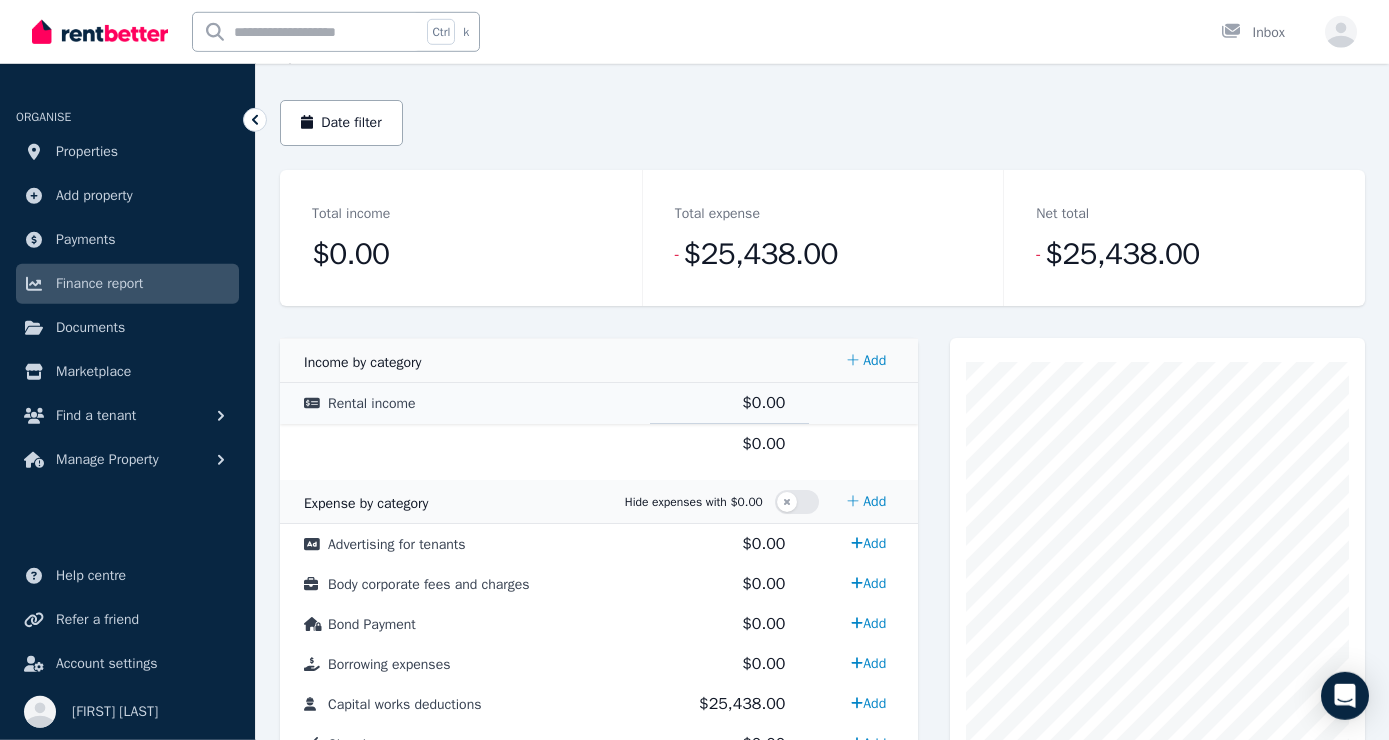 scroll, scrollTop: 108, scrollLeft: 0, axis: vertical 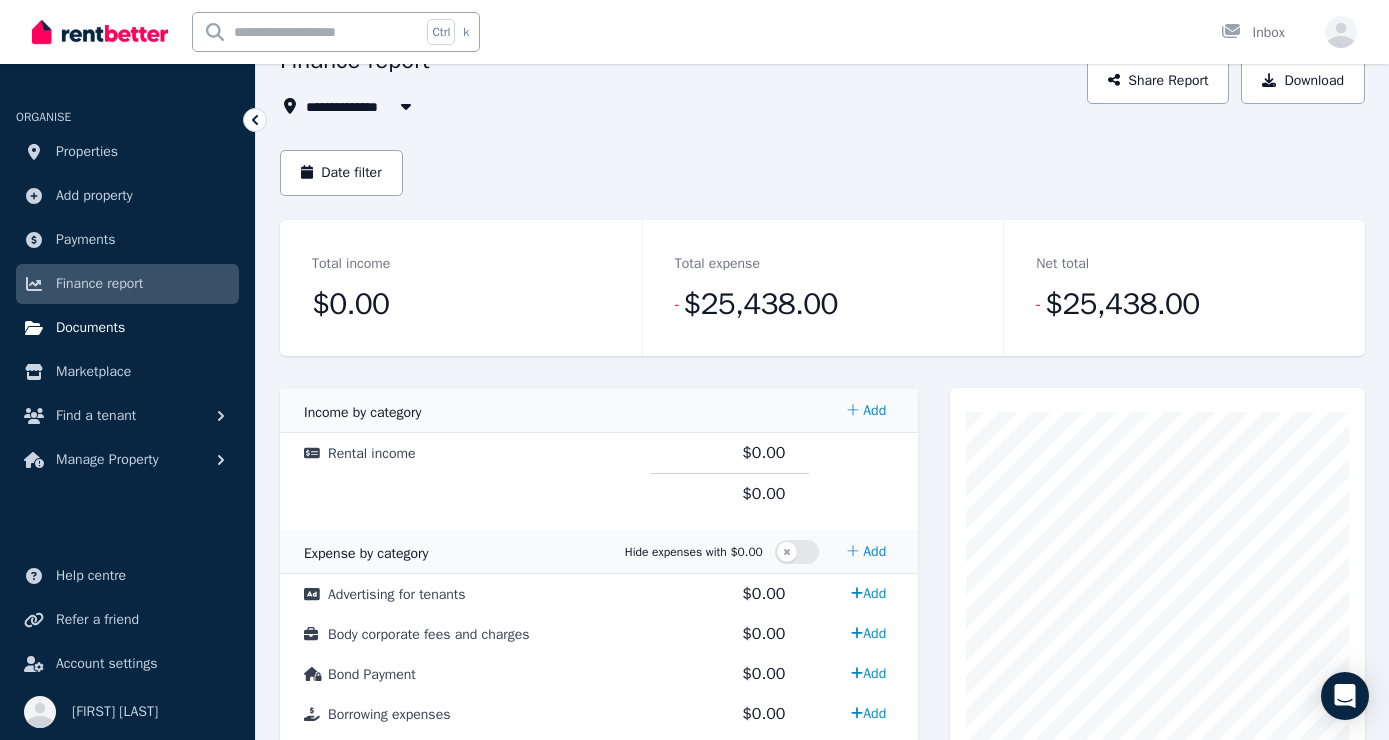 click on "Documents" at bounding box center [90, 328] 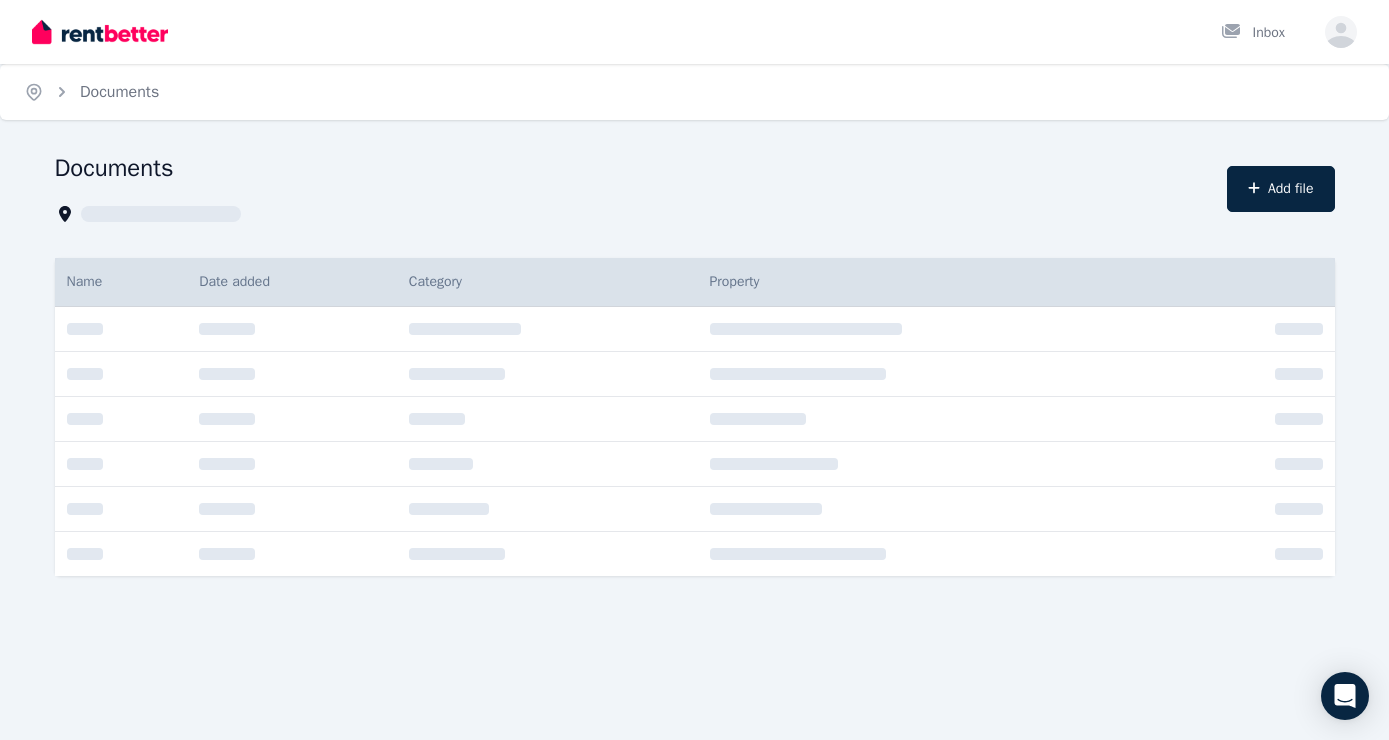 scroll, scrollTop: 0, scrollLeft: 0, axis: both 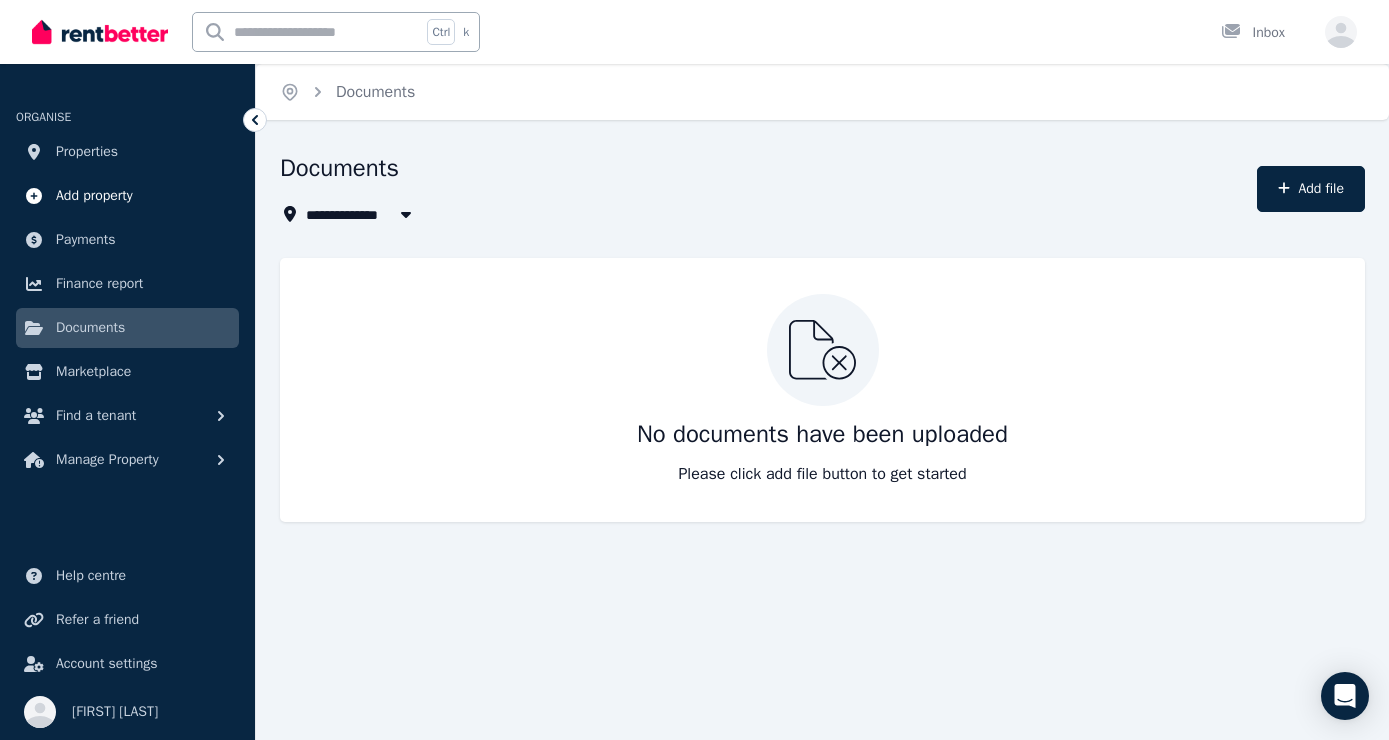 click on "Add property" at bounding box center (94, 196) 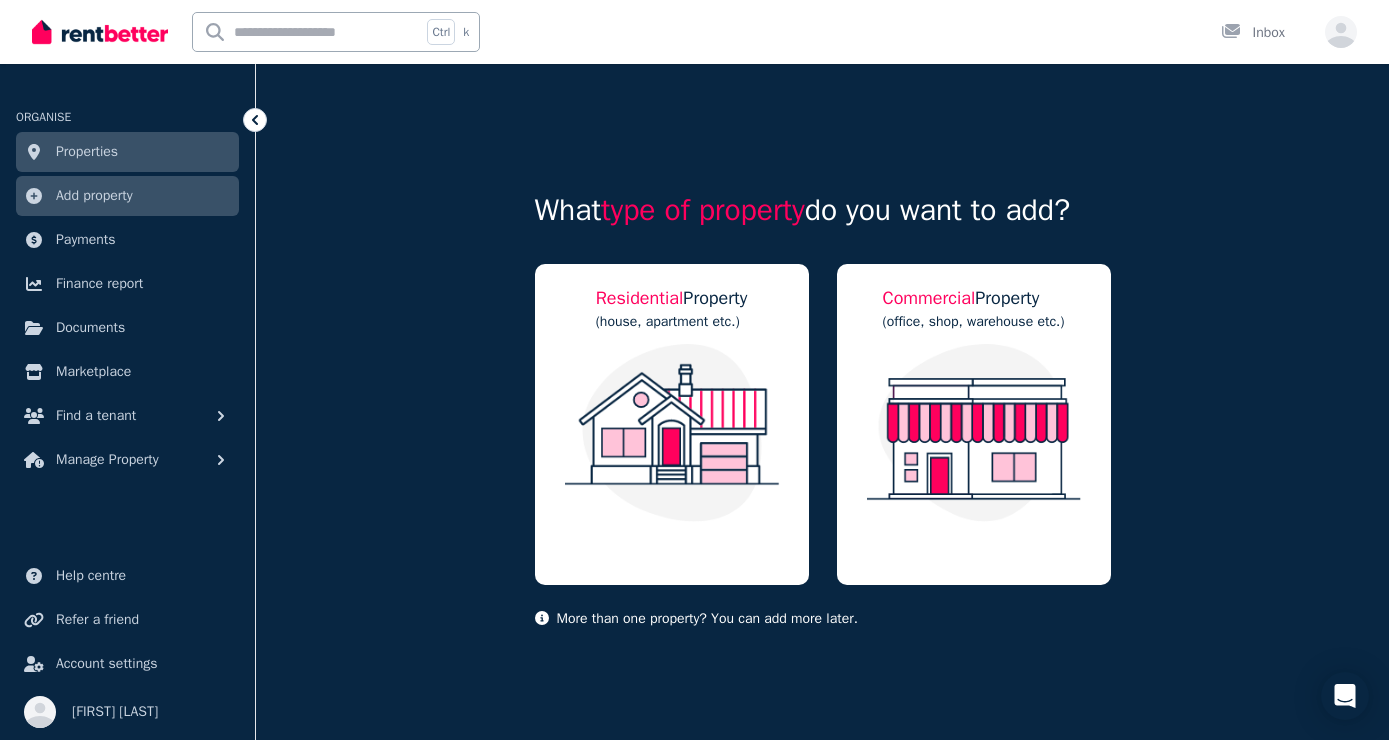 click 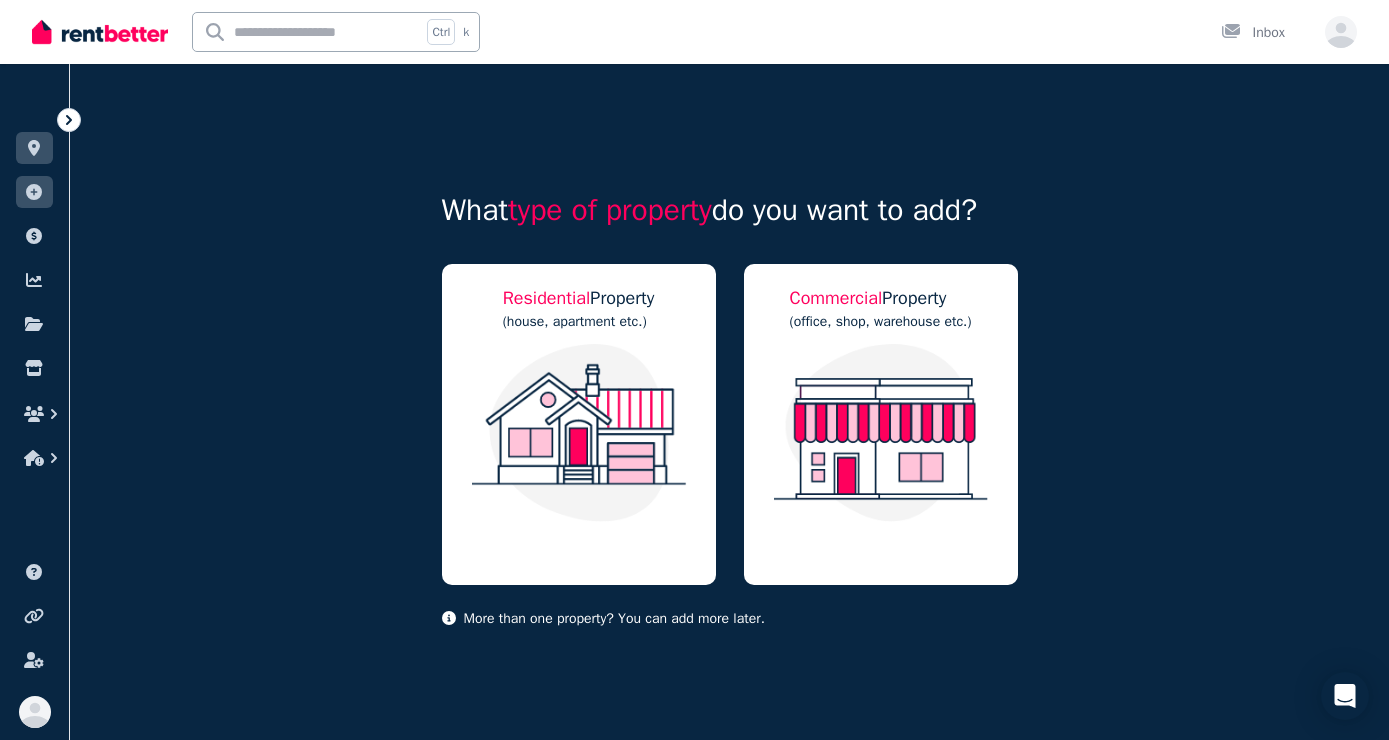 click 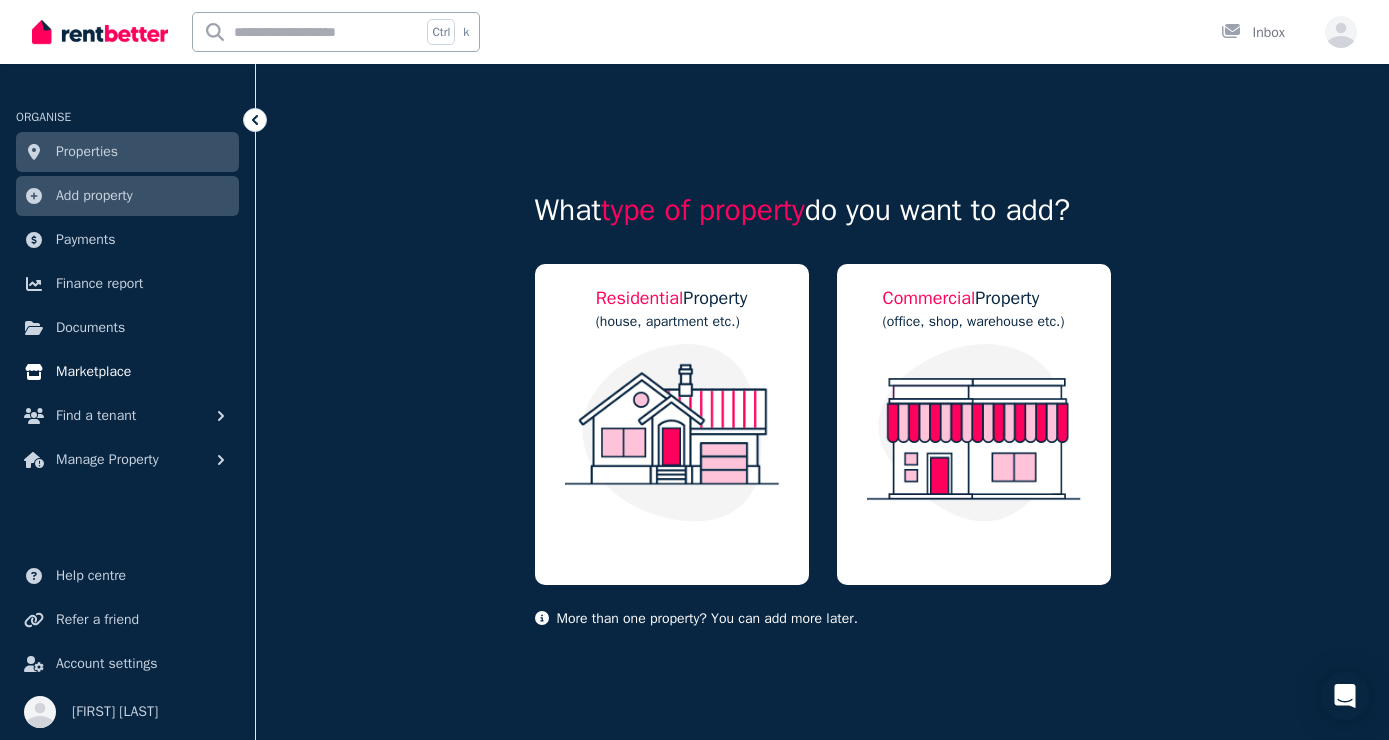 click on "Marketplace" at bounding box center (93, 372) 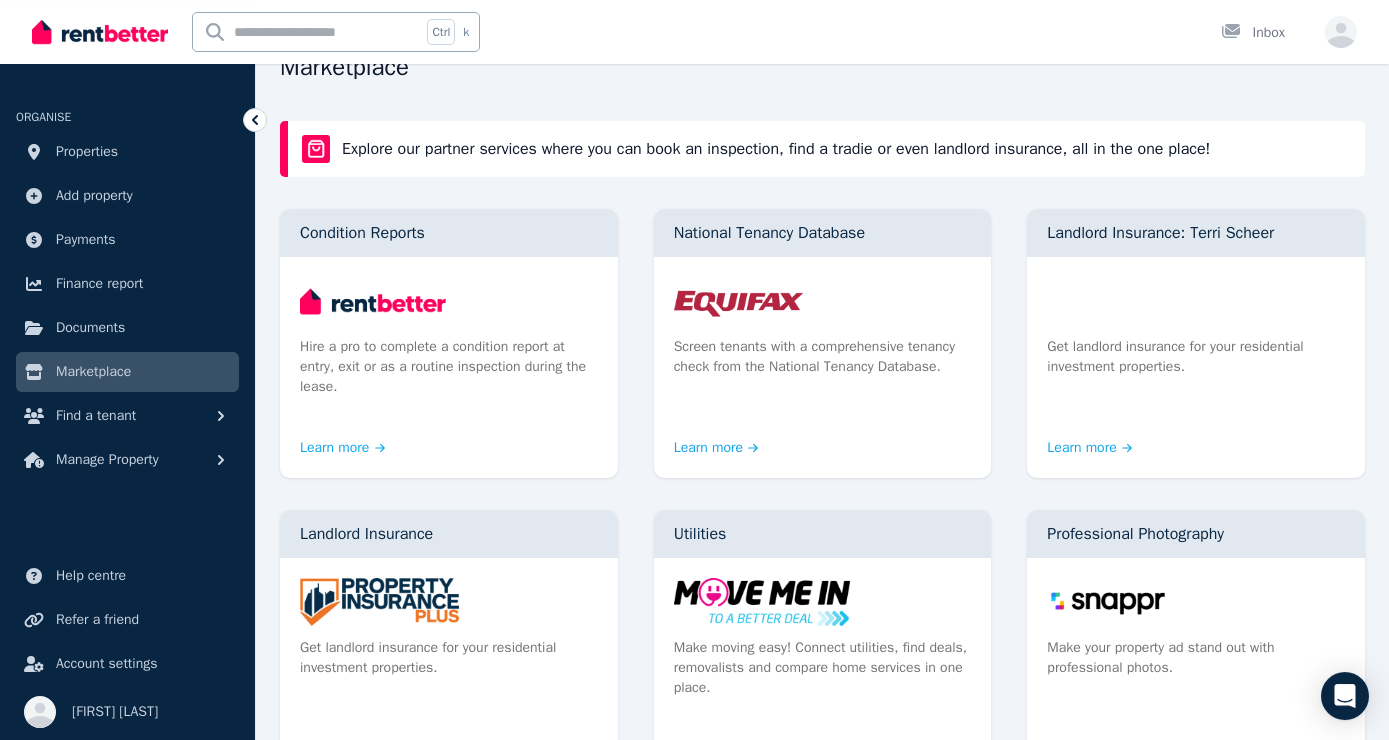 scroll, scrollTop: 108, scrollLeft: 0, axis: vertical 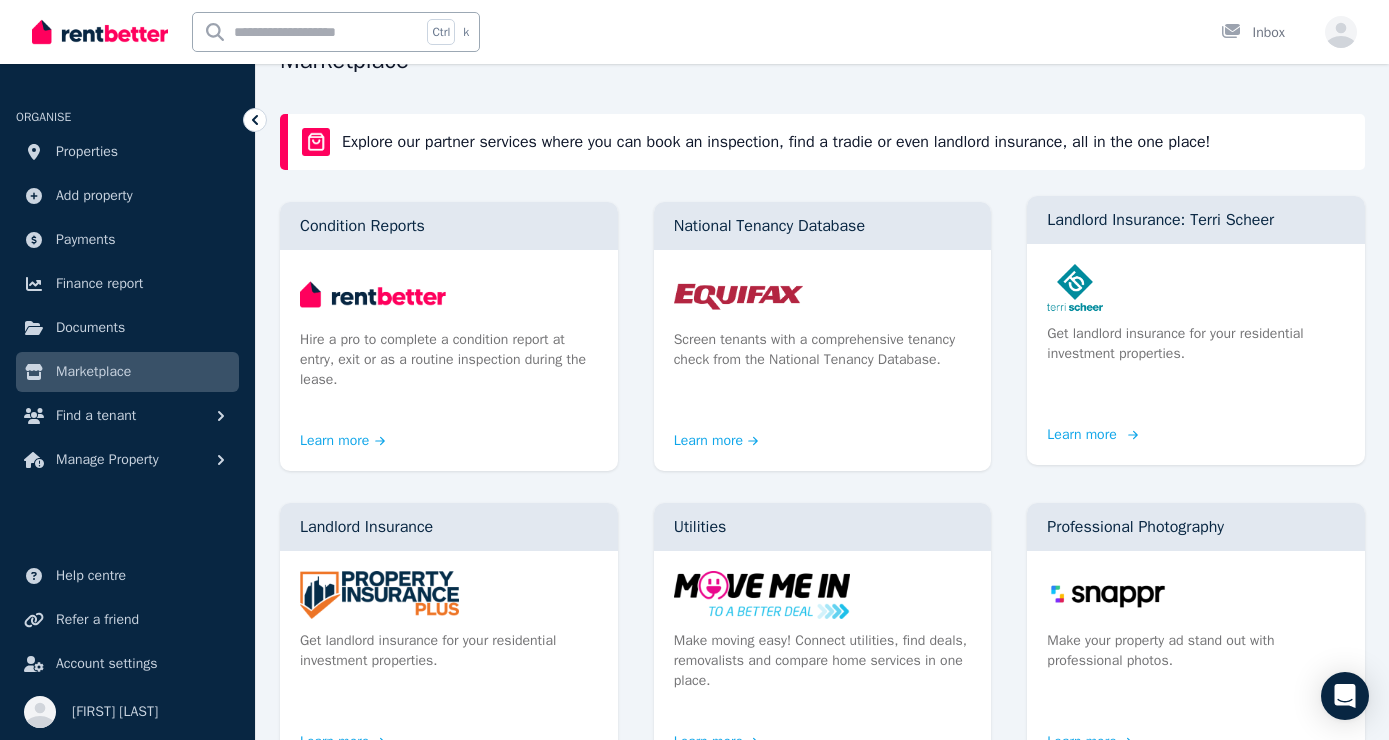 click on "Learn more" at bounding box center [1090, 435] 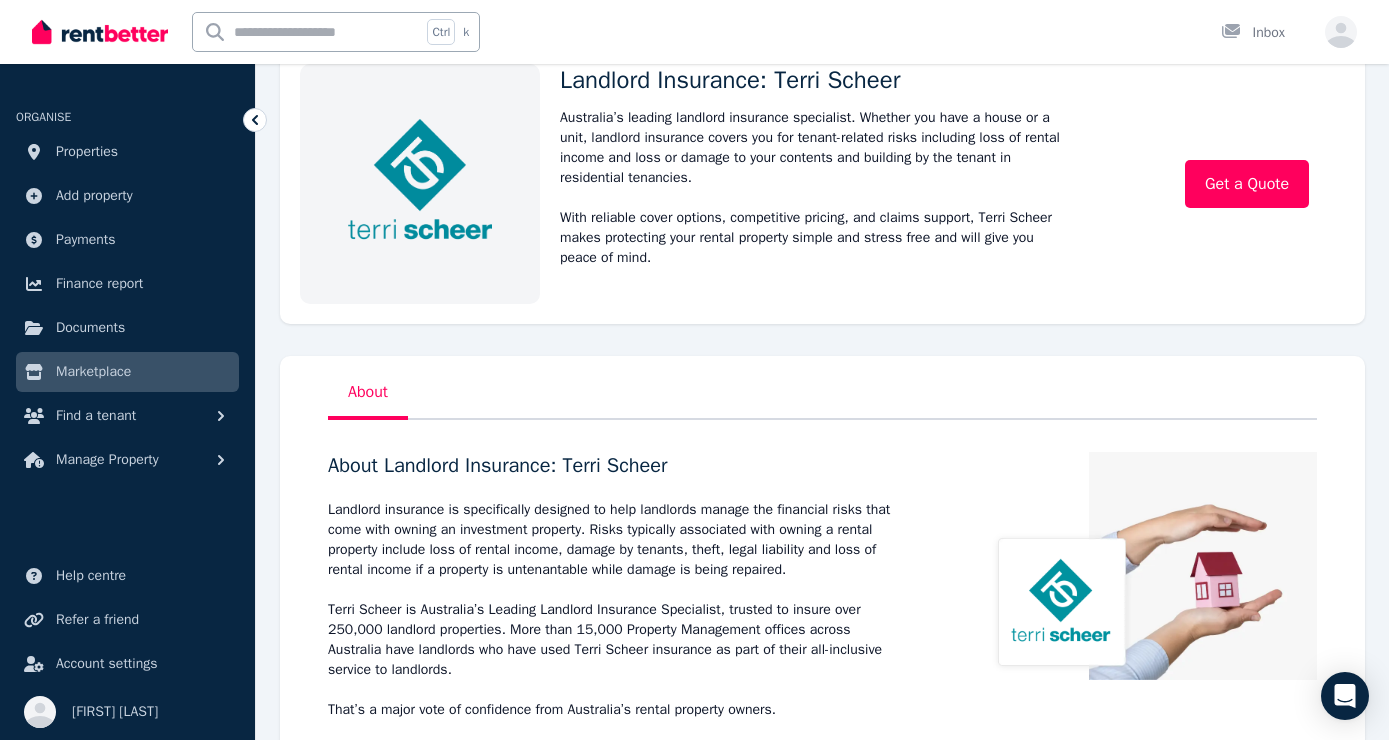 scroll, scrollTop: 0, scrollLeft: 0, axis: both 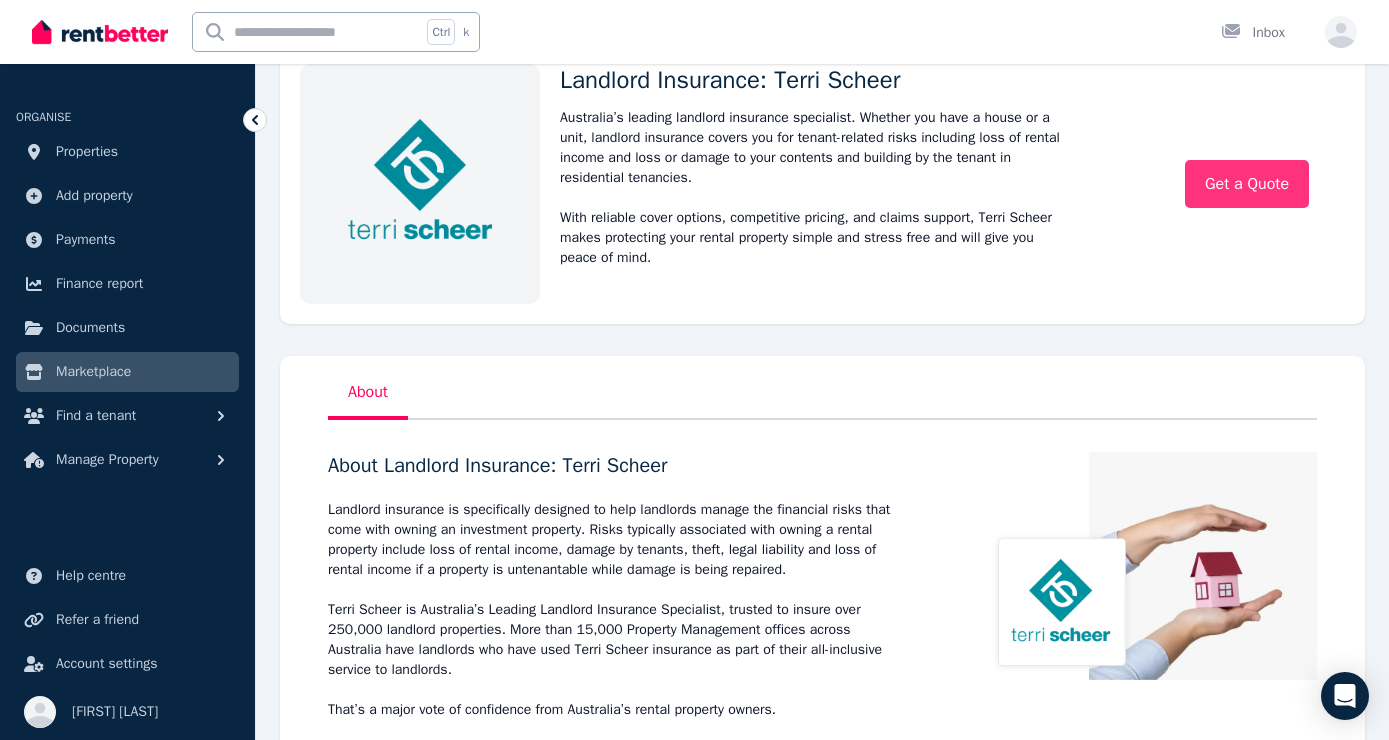 click on "Get a Quote" at bounding box center [1247, 184] 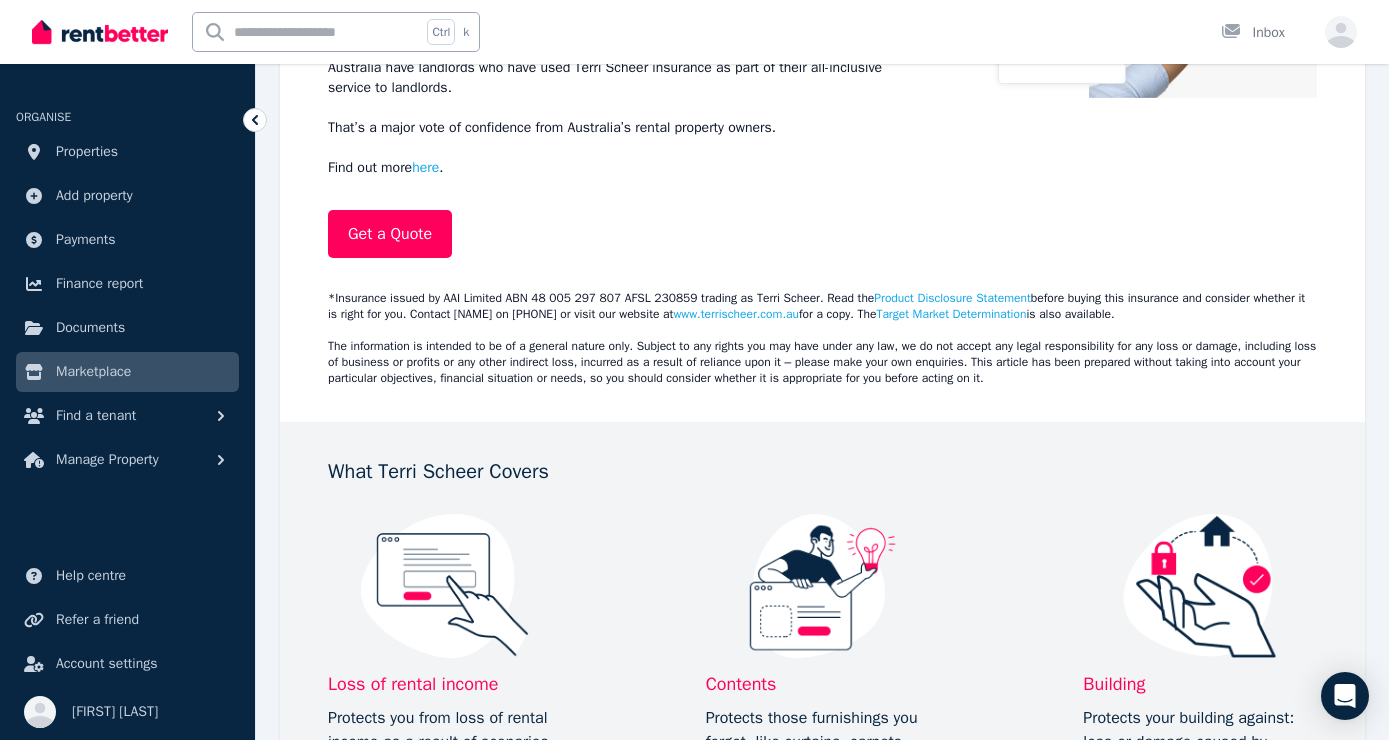 scroll, scrollTop: 0, scrollLeft: 0, axis: both 